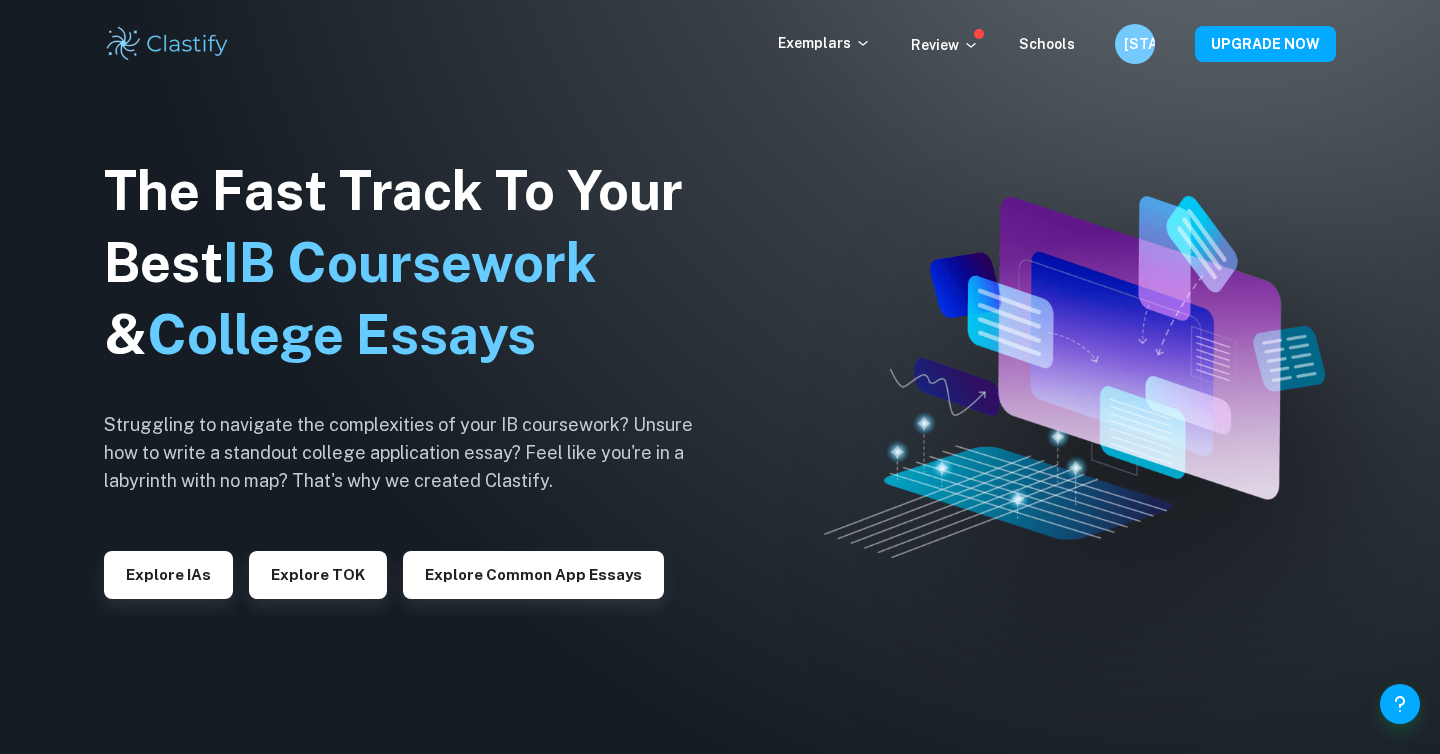 scroll, scrollTop: 0, scrollLeft: 0, axis: both 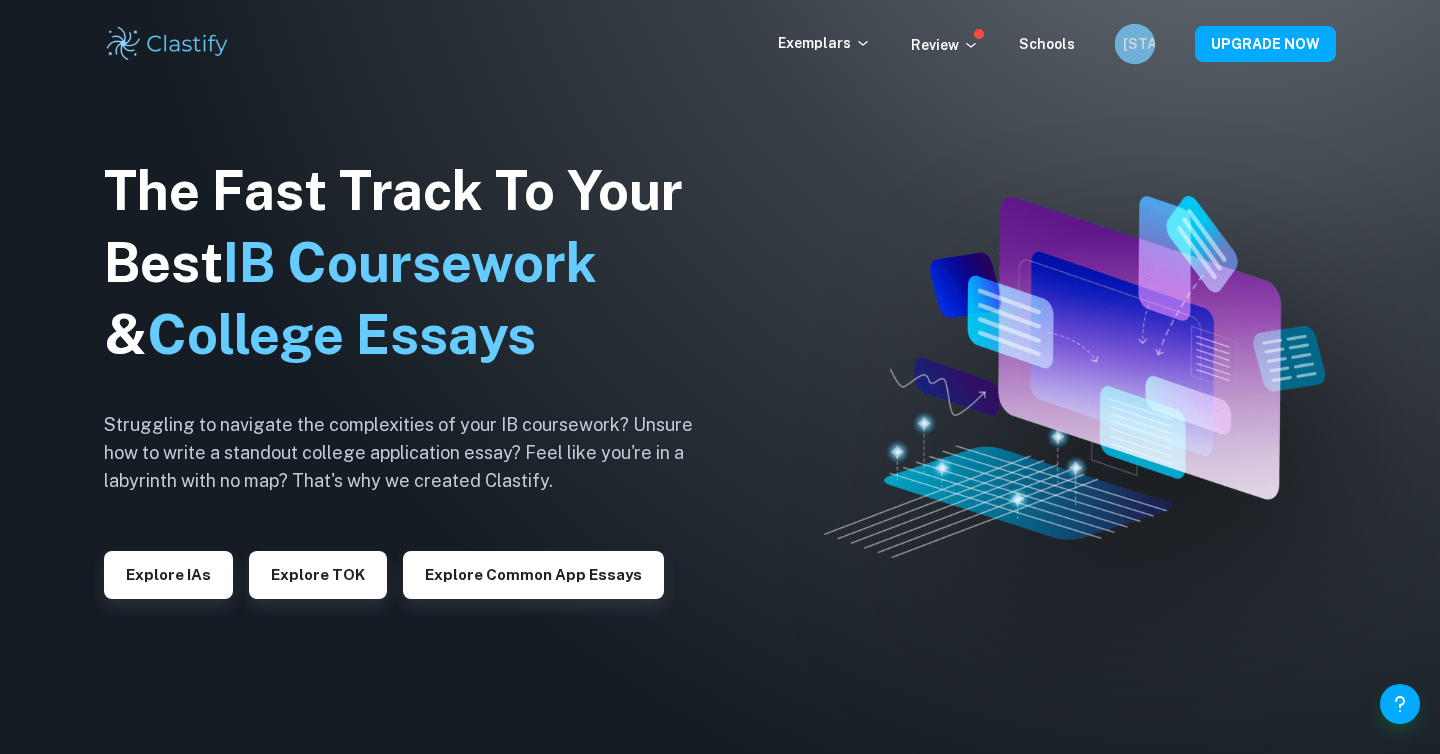 click on "[STATE_CODE]" at bounding box center (1134, 44) 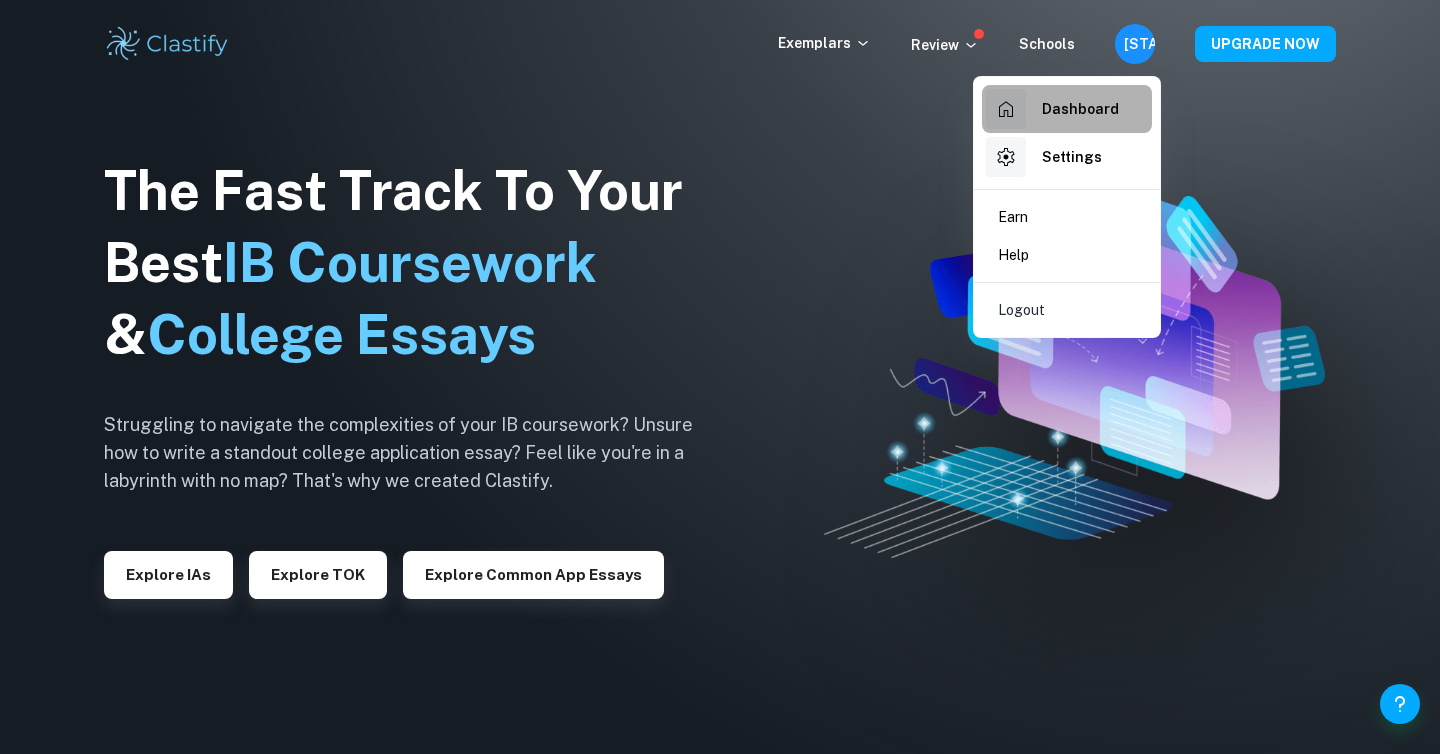click on "Dashboard" at bounding box center [1080, 109] 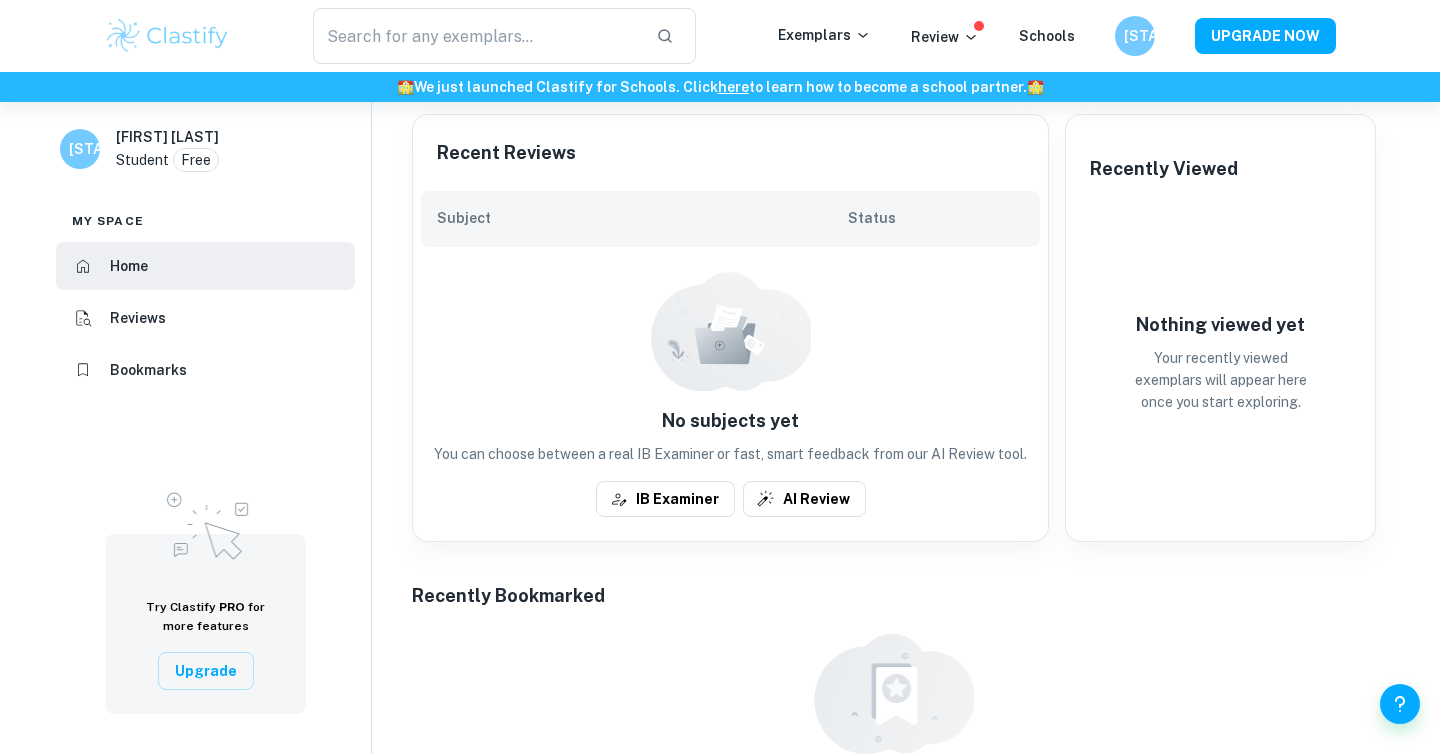scroll, scrollTop: 400, scrollLeft: 0, axis: vertical 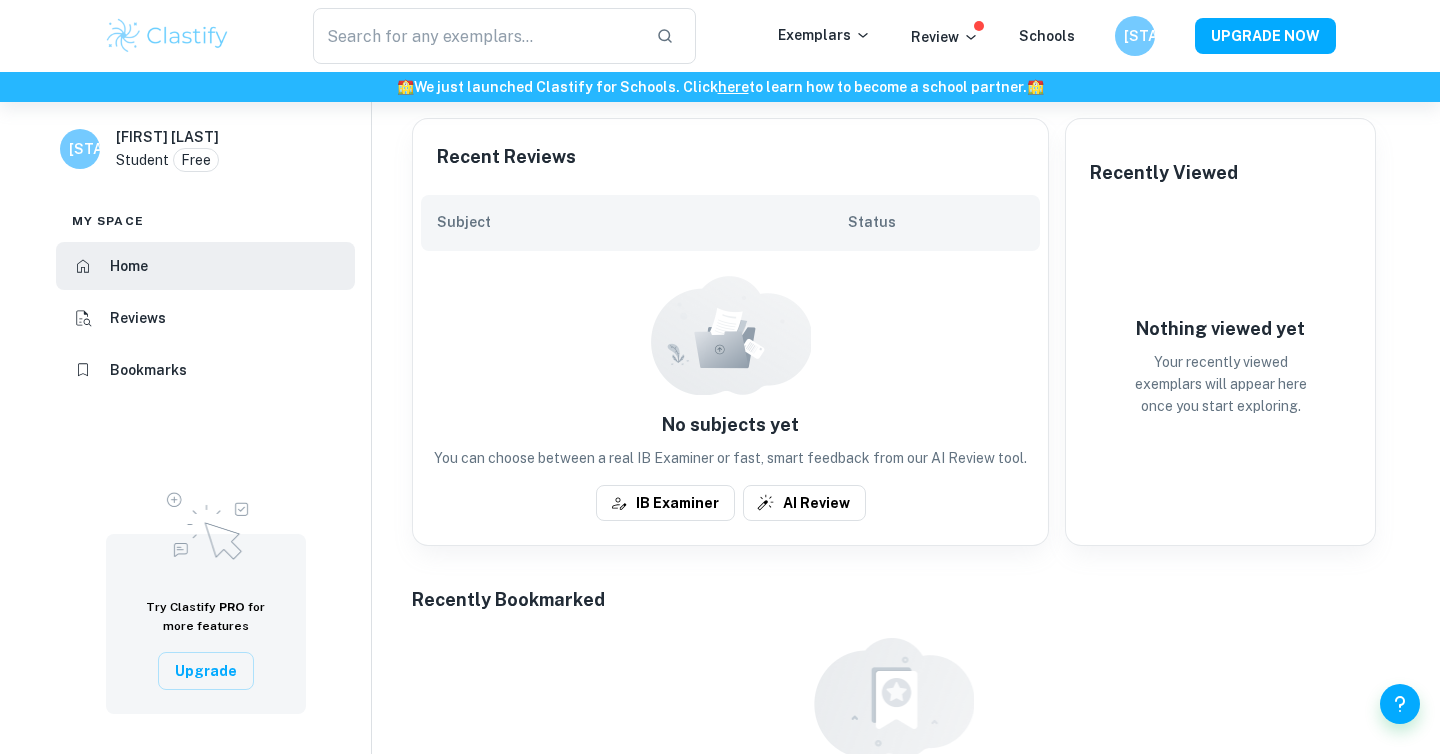 click on "No subjects yet You can choose between a real IB Examiner or fast, smart feedback from our AI Review tool. IB Examiner AI Review" at bounding box center (730, 398) 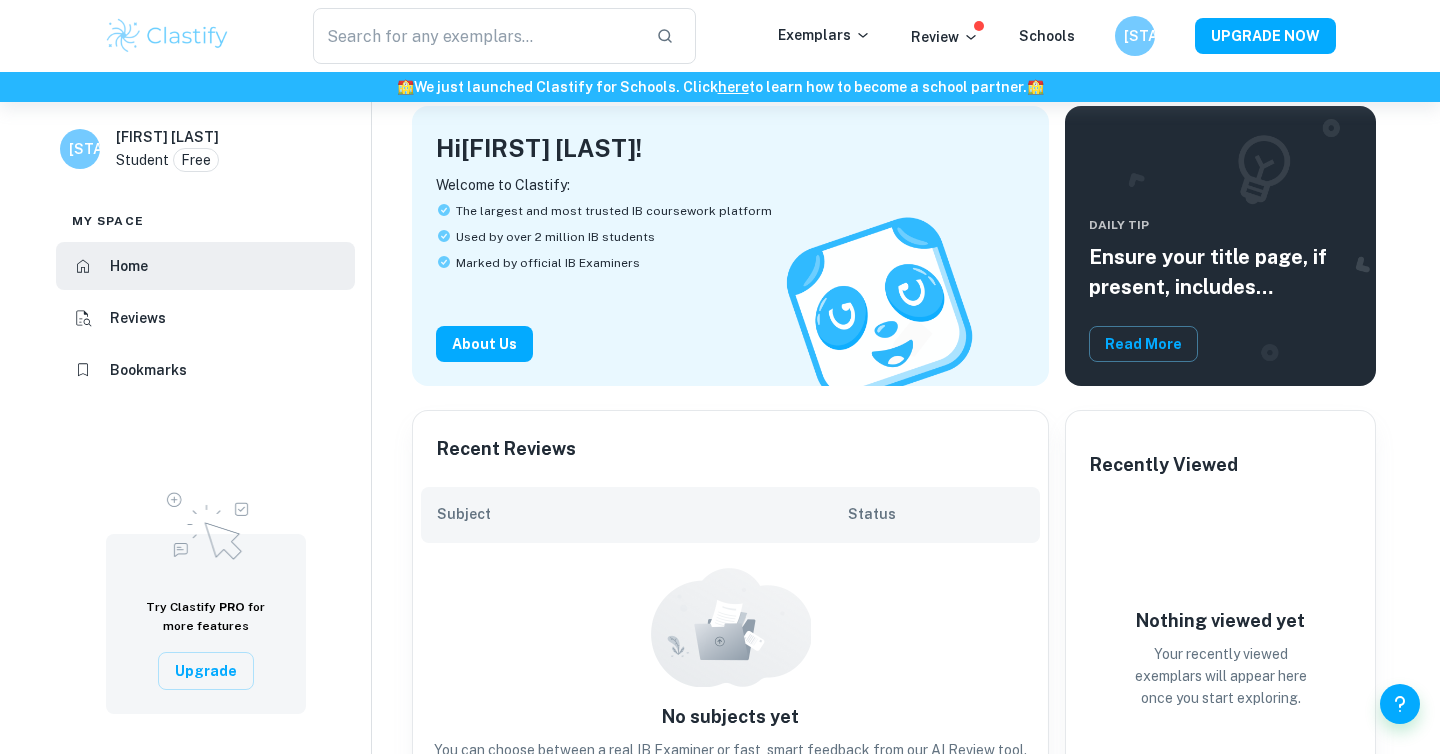 scroll, scrollTop: 0, scrollLeft: 0, axis: both 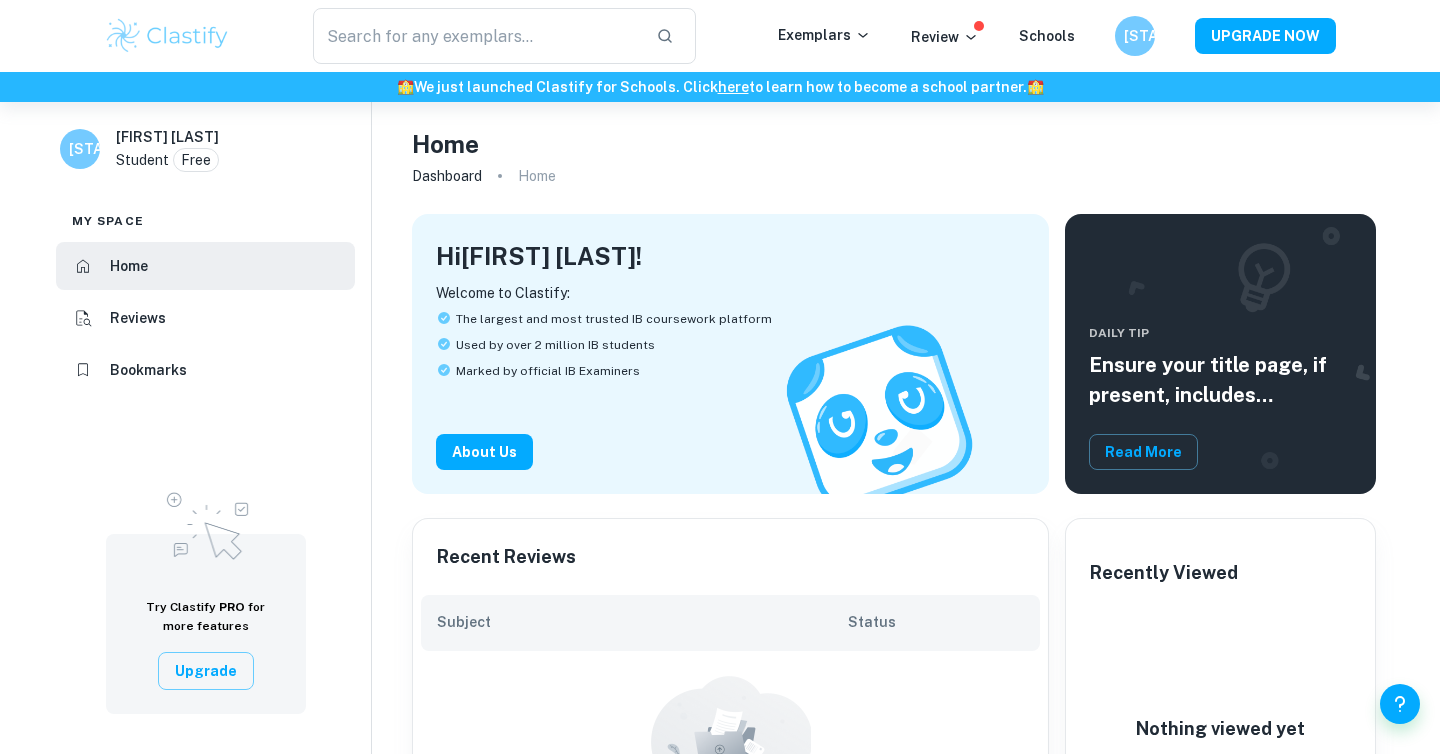 click on "Upgrade" at bounding box center (206, 671) 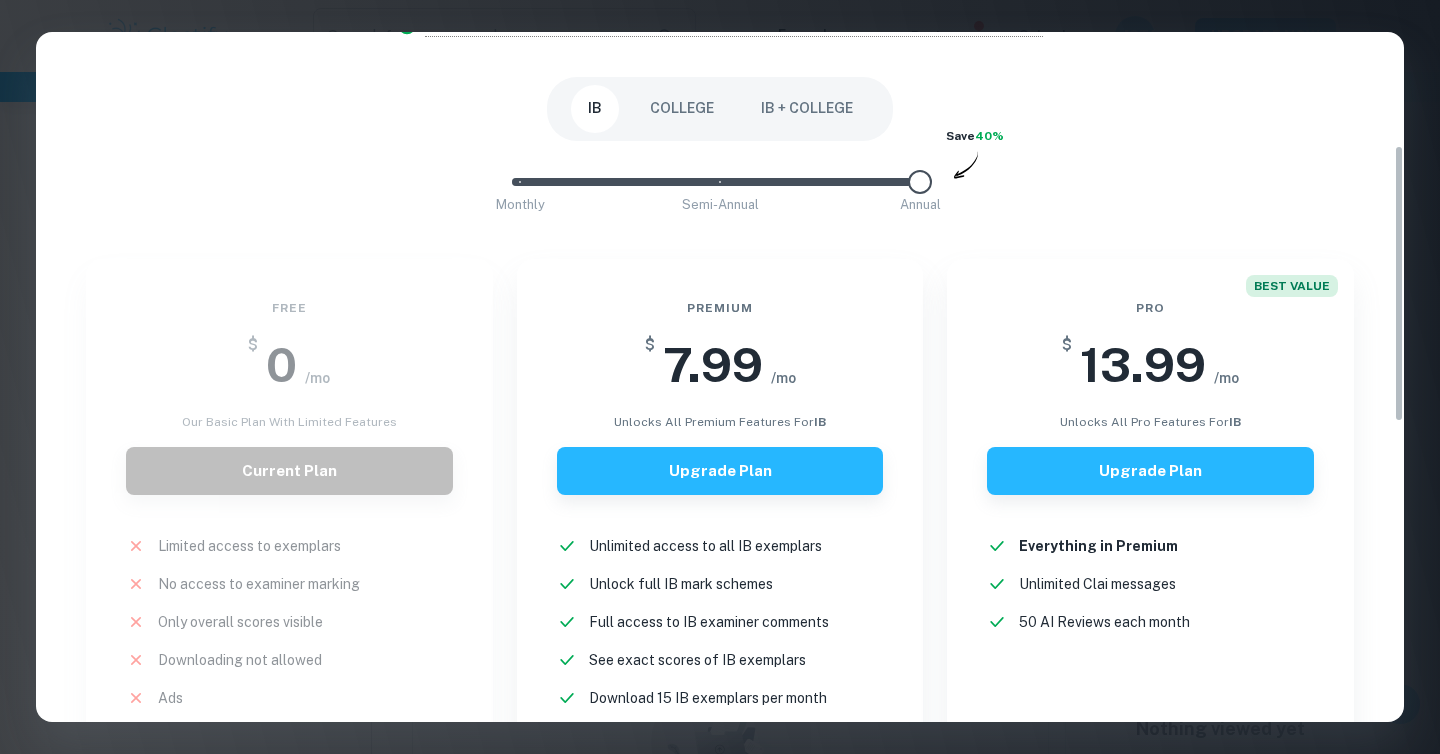 scroll, scrollTop: 327, scrollLeft: 0, axis: vertical 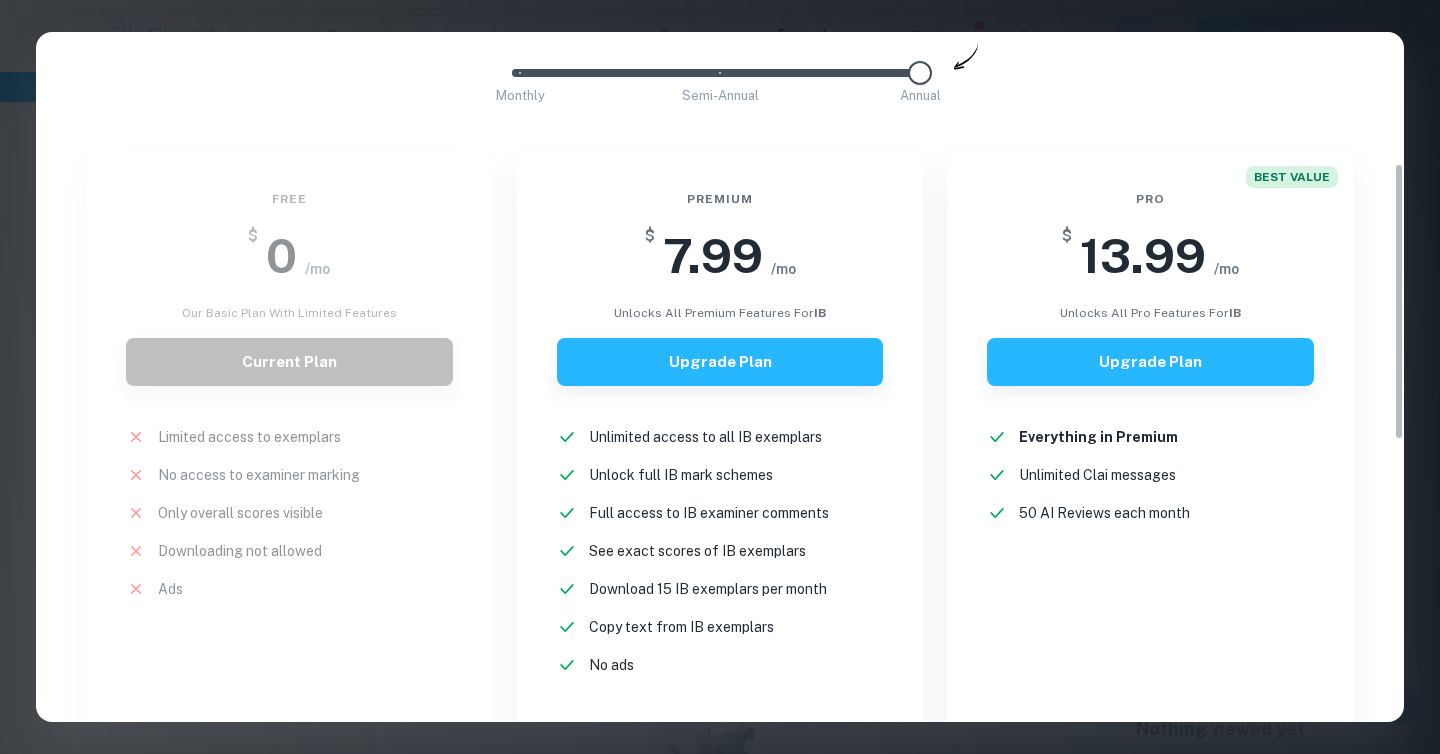 click on "Easily Ace Your IB Coursework & Crush College Essays with  Clastify Premium The quality of your education determines the success of your future. For a fraction of the cost of a tutor or prep course, you gain access to the same strategies and insights that have helped countless students ace their IB coursework and college applications. It's a small investment, with a potentially life-changing return. Moderated by ex-admission officers and official IB examiners with 10+ years of experience IB COLLEGE IB + COLLEGE Monthly Semi-Annual Annual Save  40% Free $ 0 /mo Our basic plan with limited features Current Plan Limited access to exemplars New! No access to examiner marking New! Only overall scores visible New! Downloading not allowed New! Ads New! Premium $ 7.99 /mo unlocks all premium features for  IB Upgrade Plan Unlimited access to all IB exemplars New! Unlock full IB mark schemes New! Full access to IB examiner comments New! See exact scores of IB exemplars New! Download 15 IB exemplars per month New! New!" at bounding box center (720, 377) 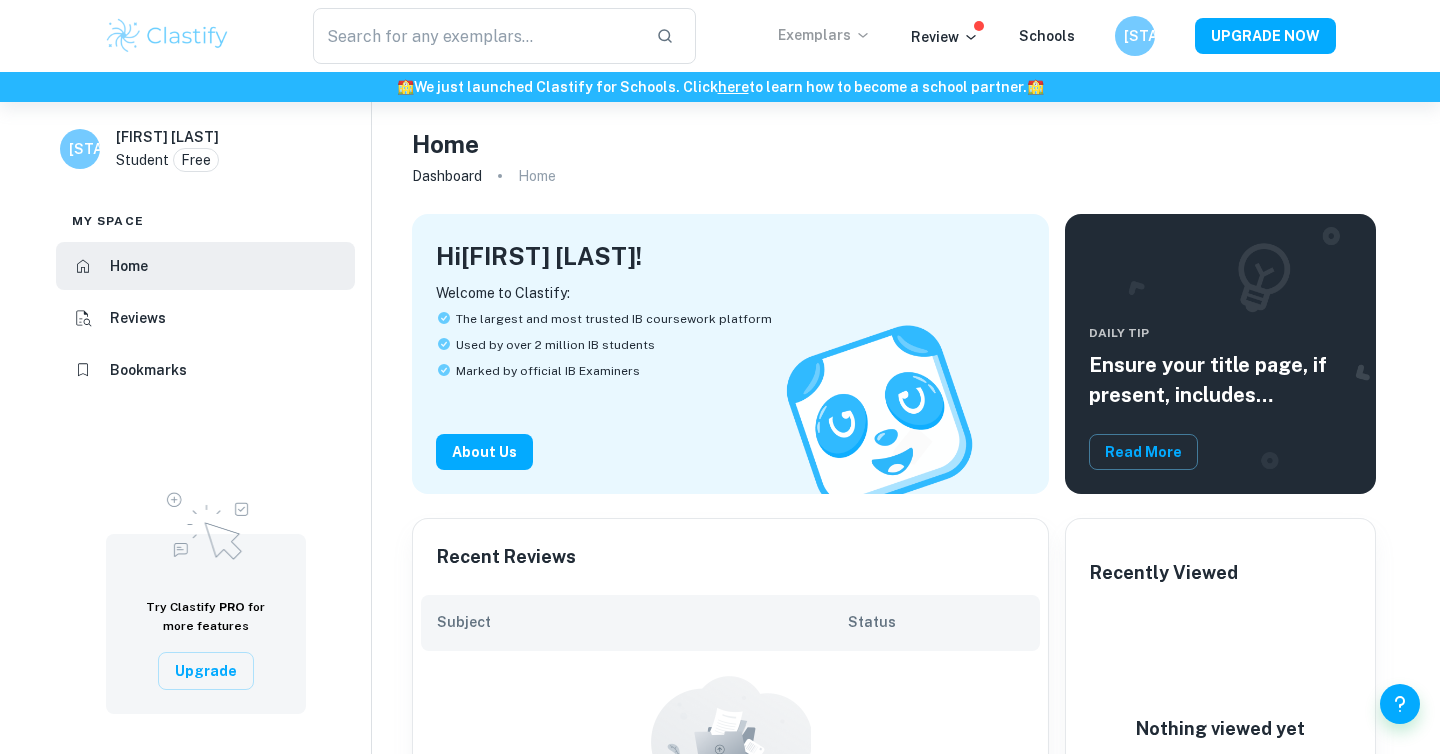 click on "Exemplars" at bounding box center [824, 35] 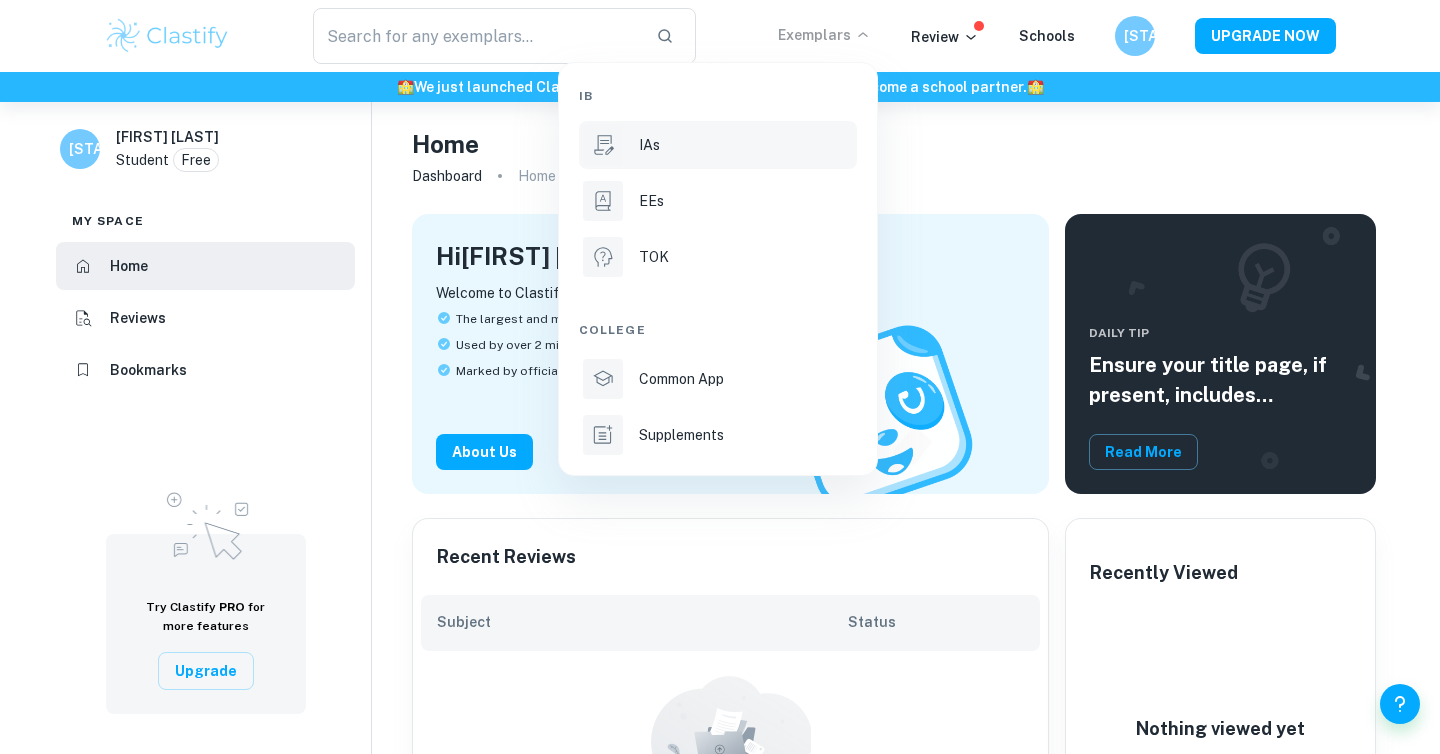 click on "IAs" at bounding box center (718, 145) 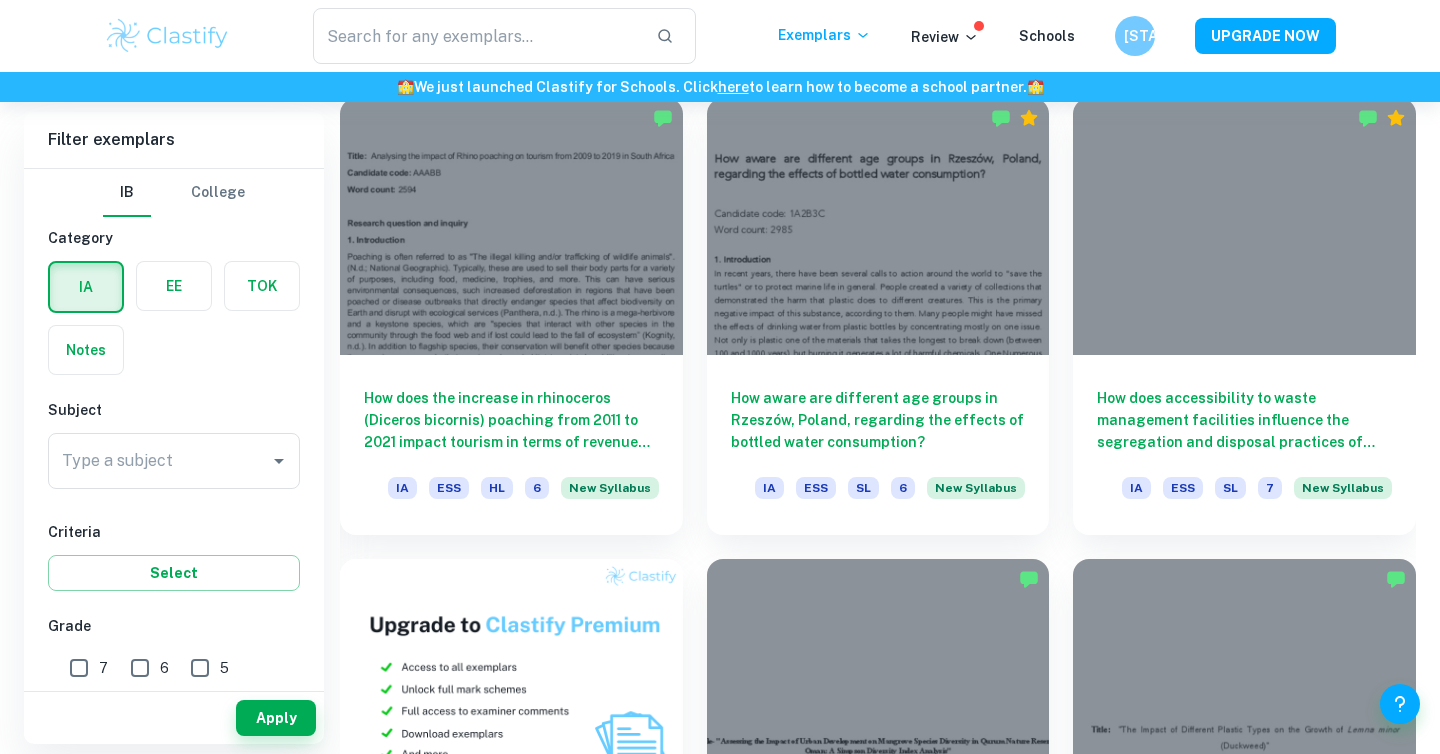 scroll, scrollTop: 0, scrollLeft: 0, axis: both 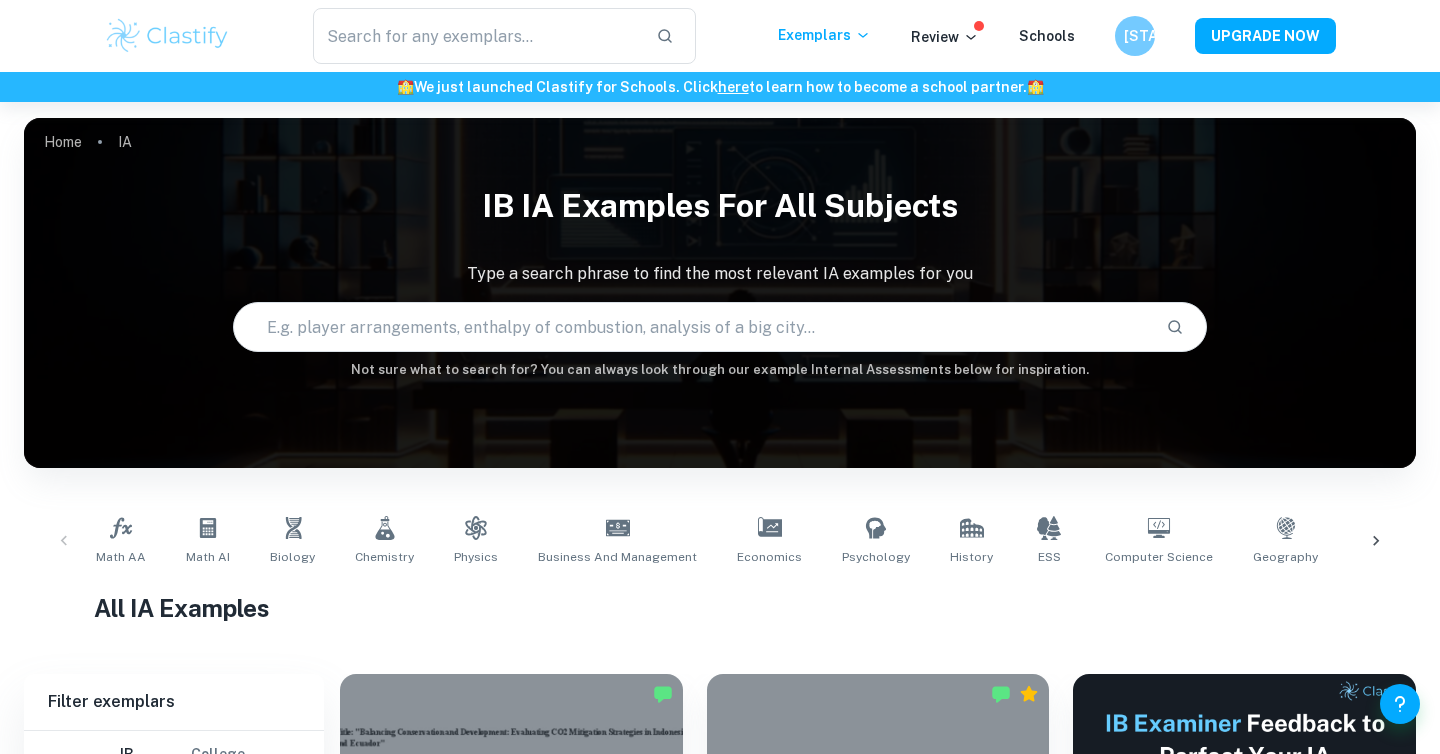 click at bounding box center [692, 327] 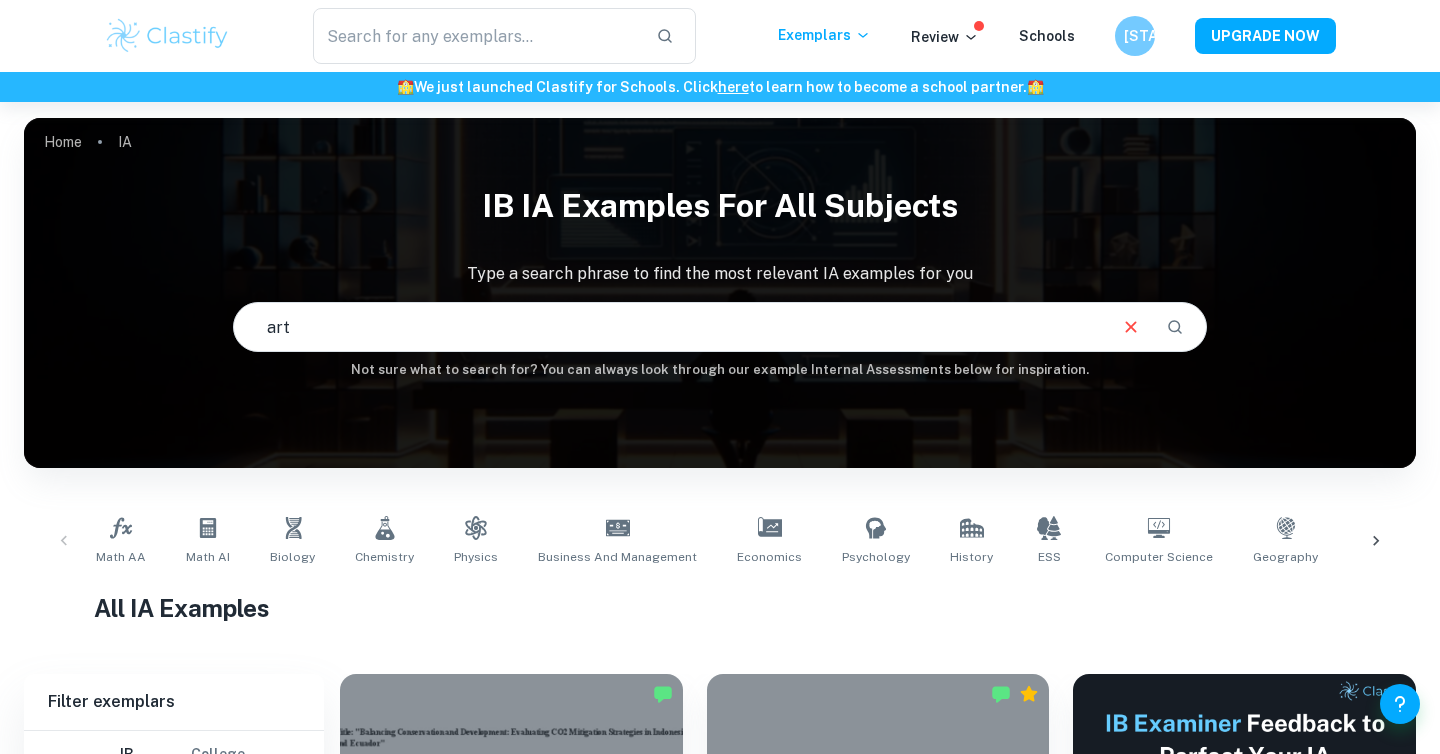 type on "art" 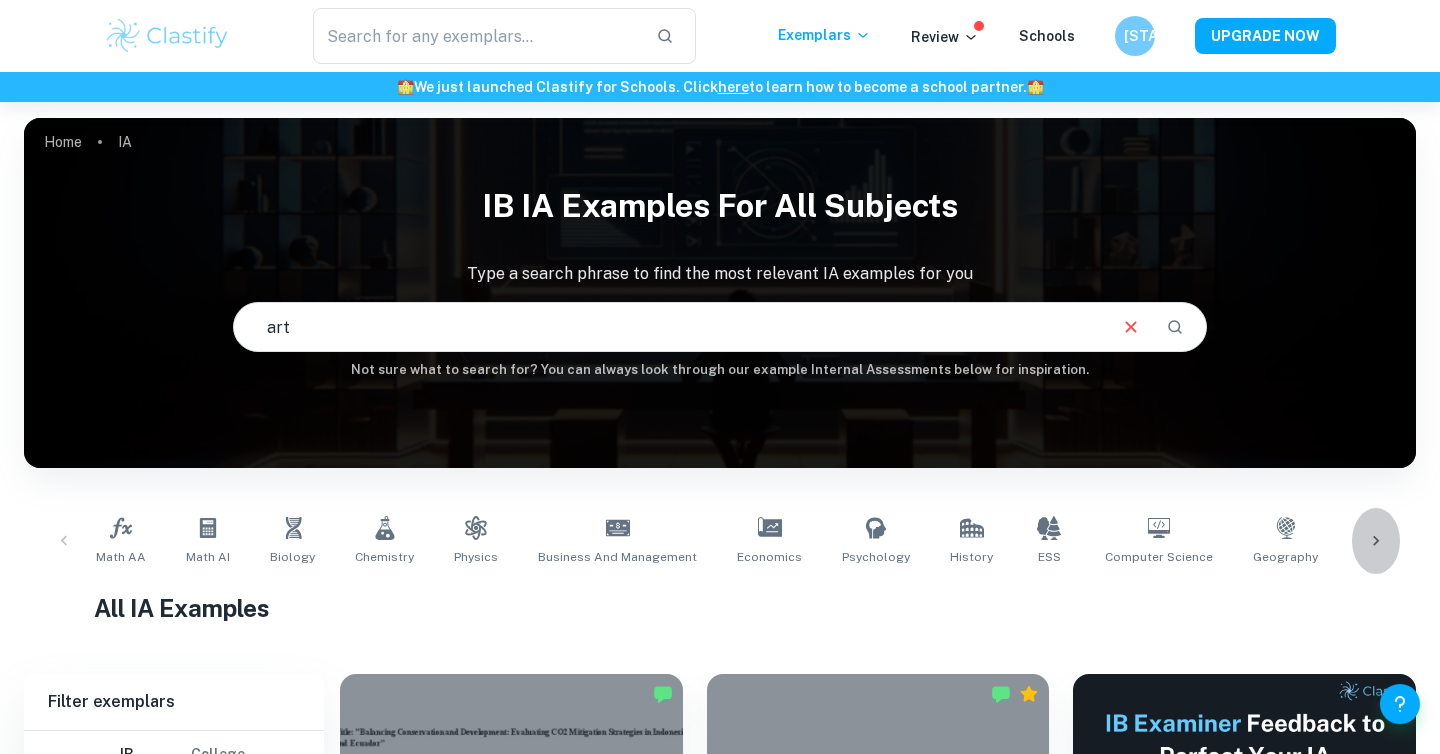 click 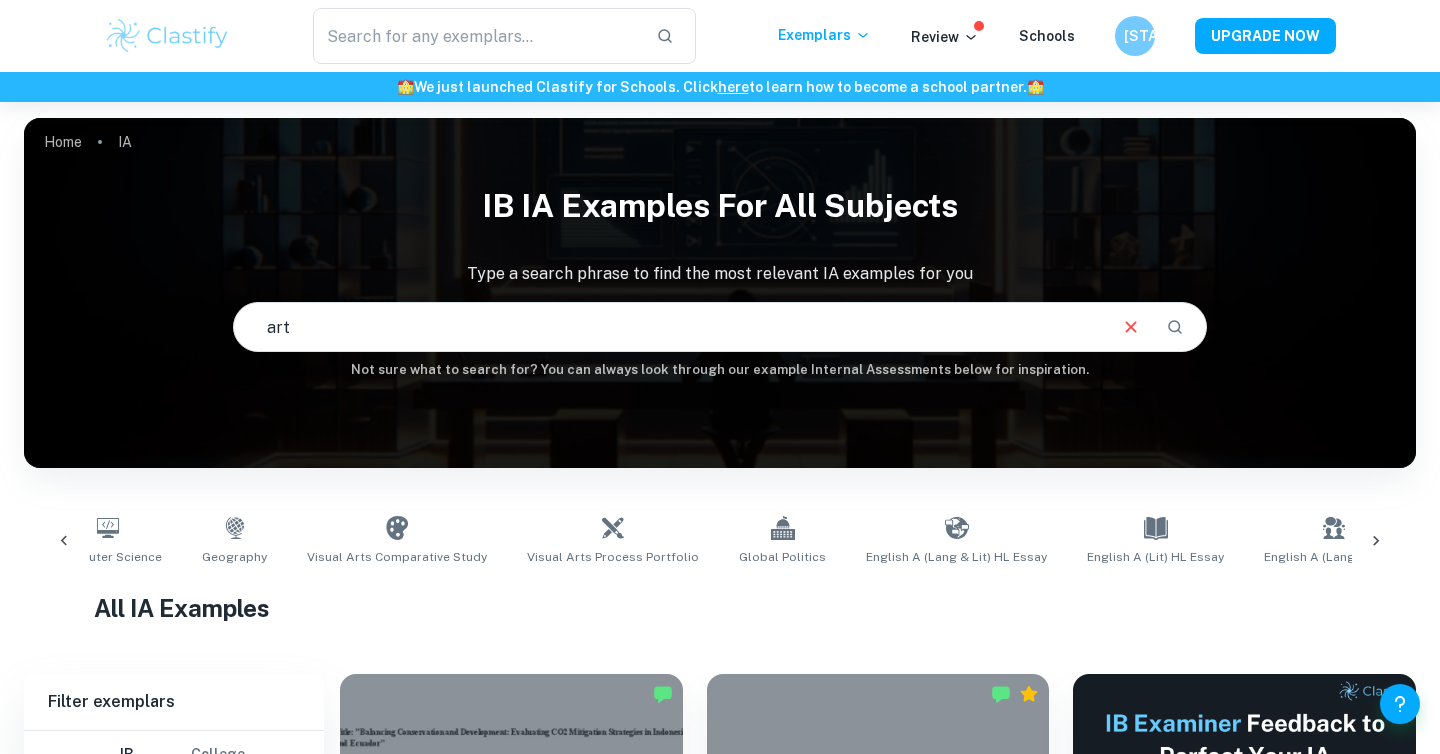 scroll, scrollTop: 0, scrollLeft: 1124, axis: horizontal 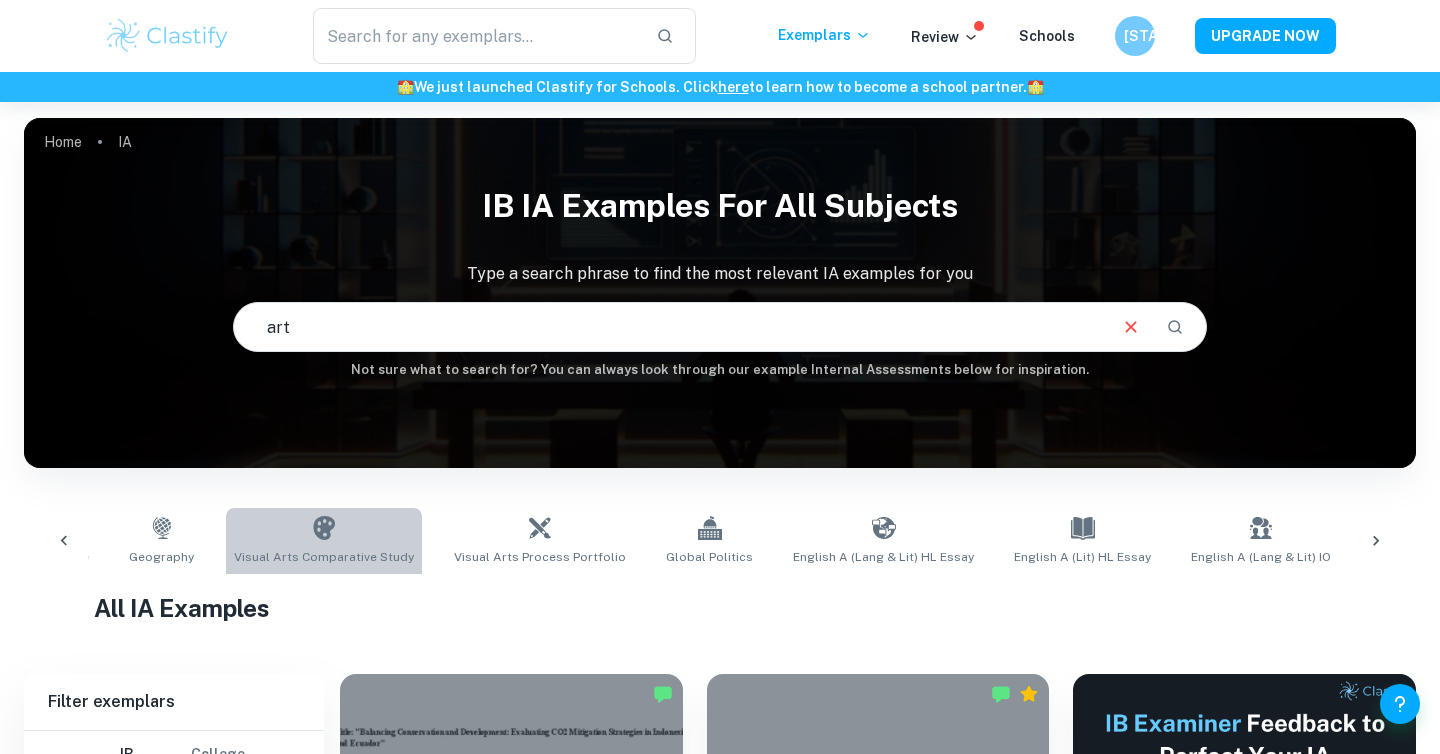 click on "Visual Arts Comparative Study" at bounding box center (324, 541) 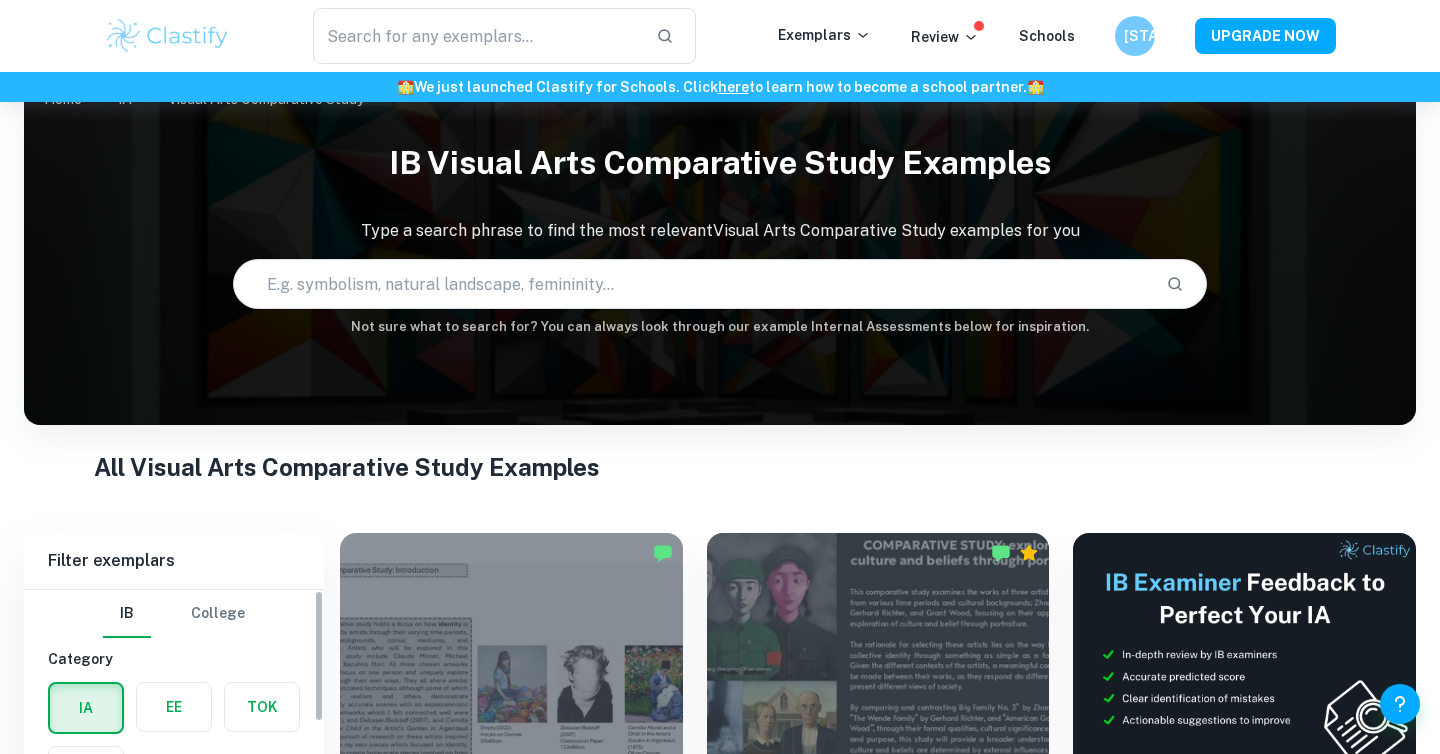 scroll, scrollTop: 349, scrollLeft: 0, axis: vertical 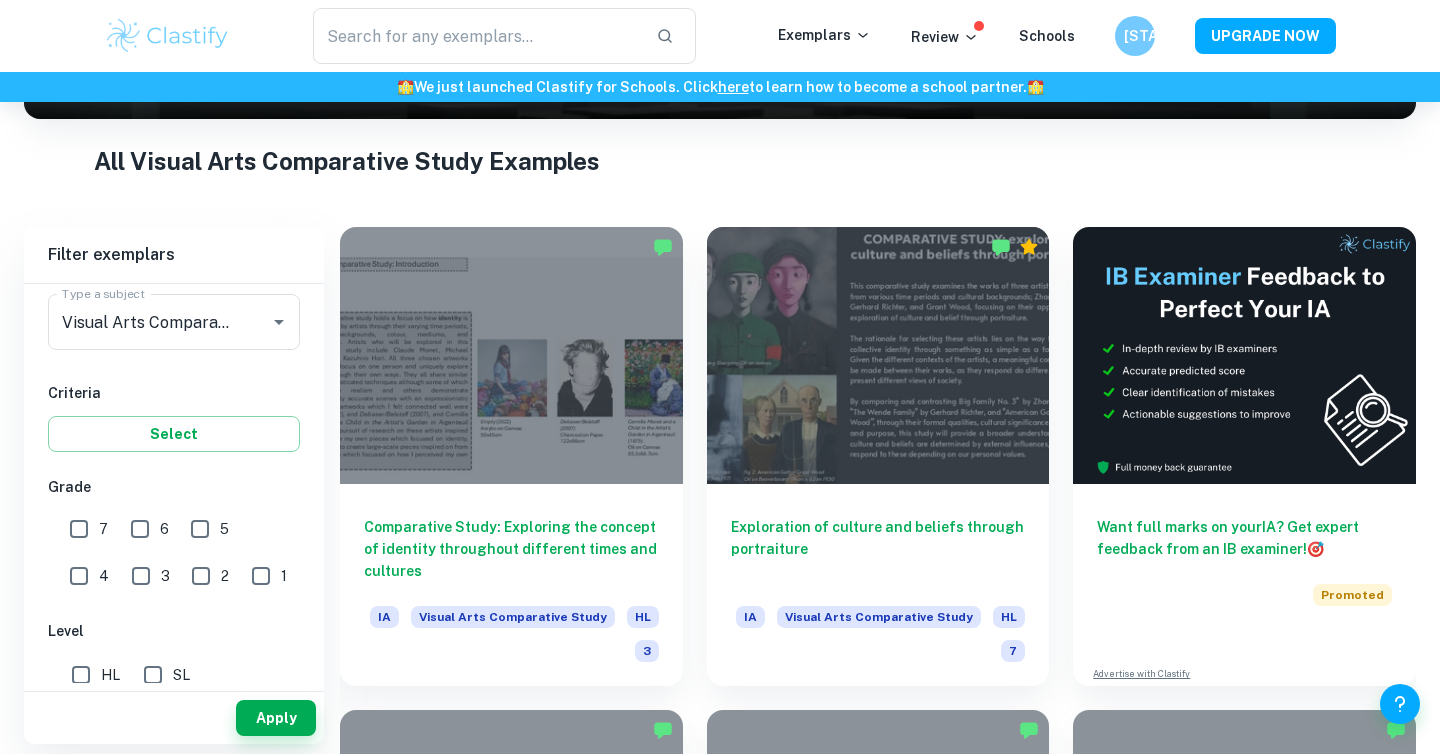 click on "7" at bounding box center (79, 529) 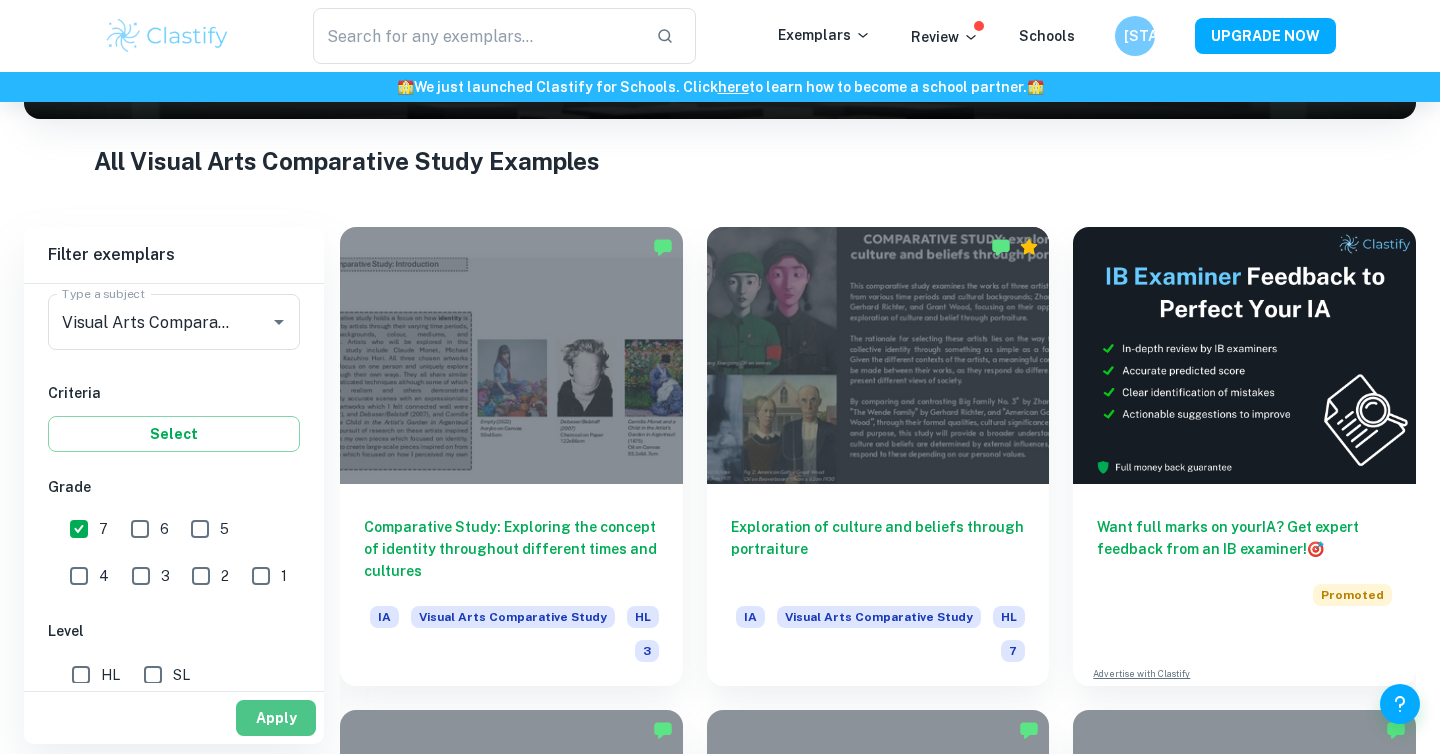 click on "Apply" at bounding box center (276, 718) 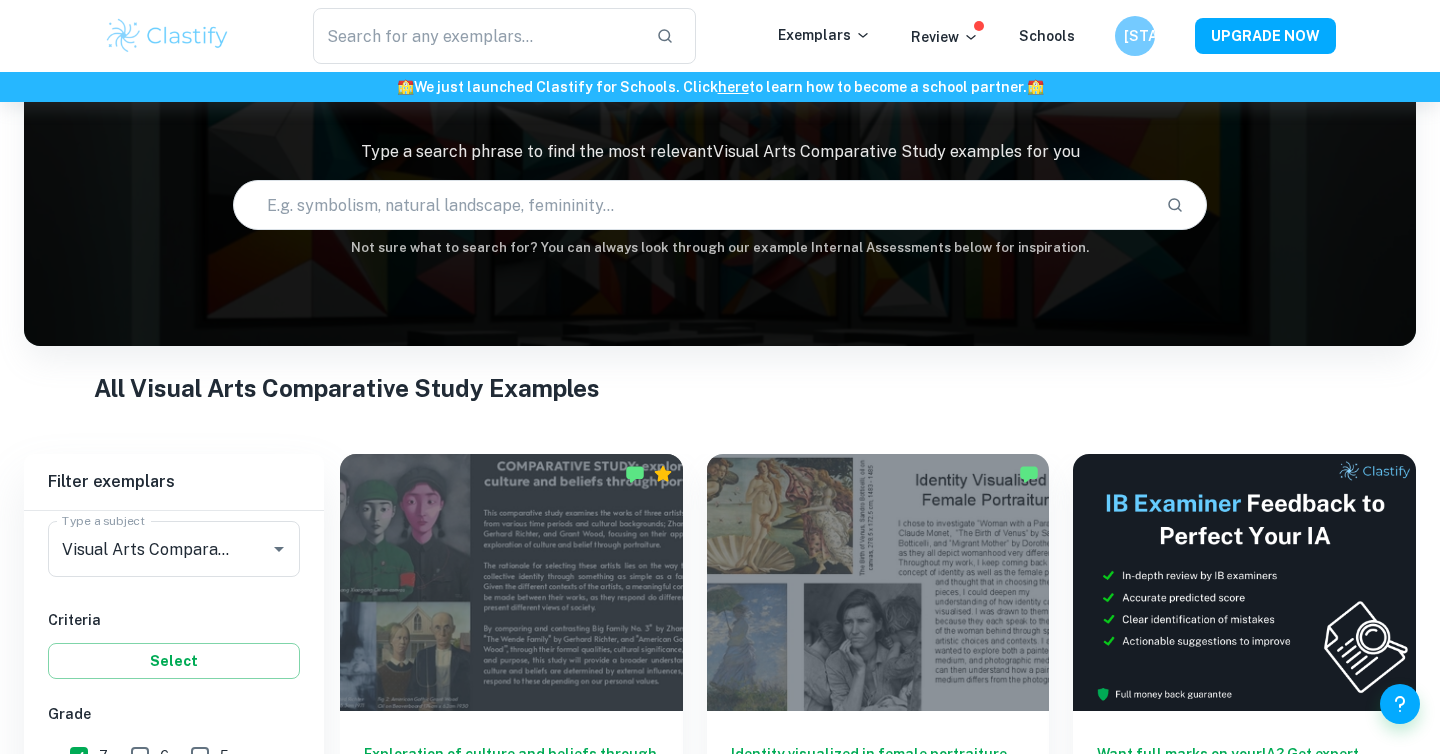 scroll, scrollTop: 349, scrollLeft: 0, axis: vertical 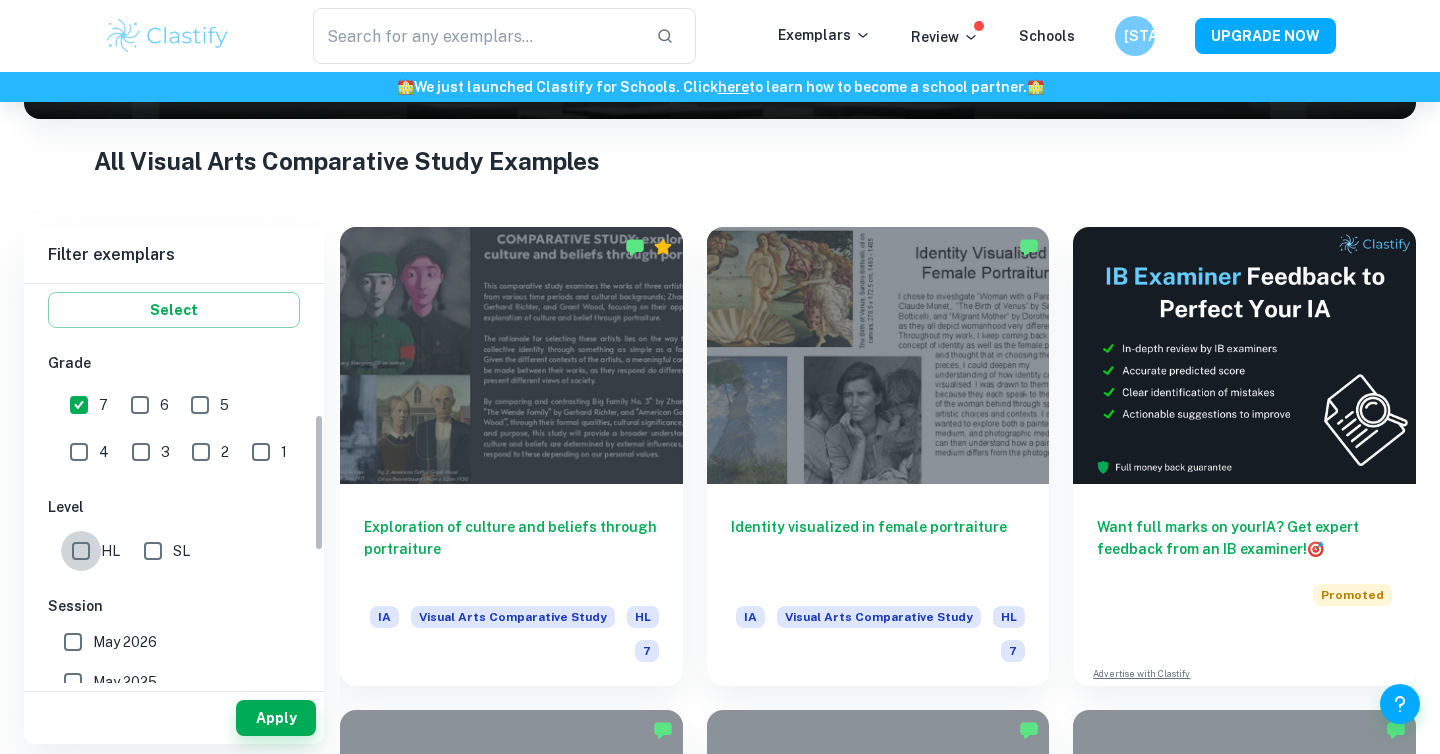 click on "HL" at bounding box center [81, 551] 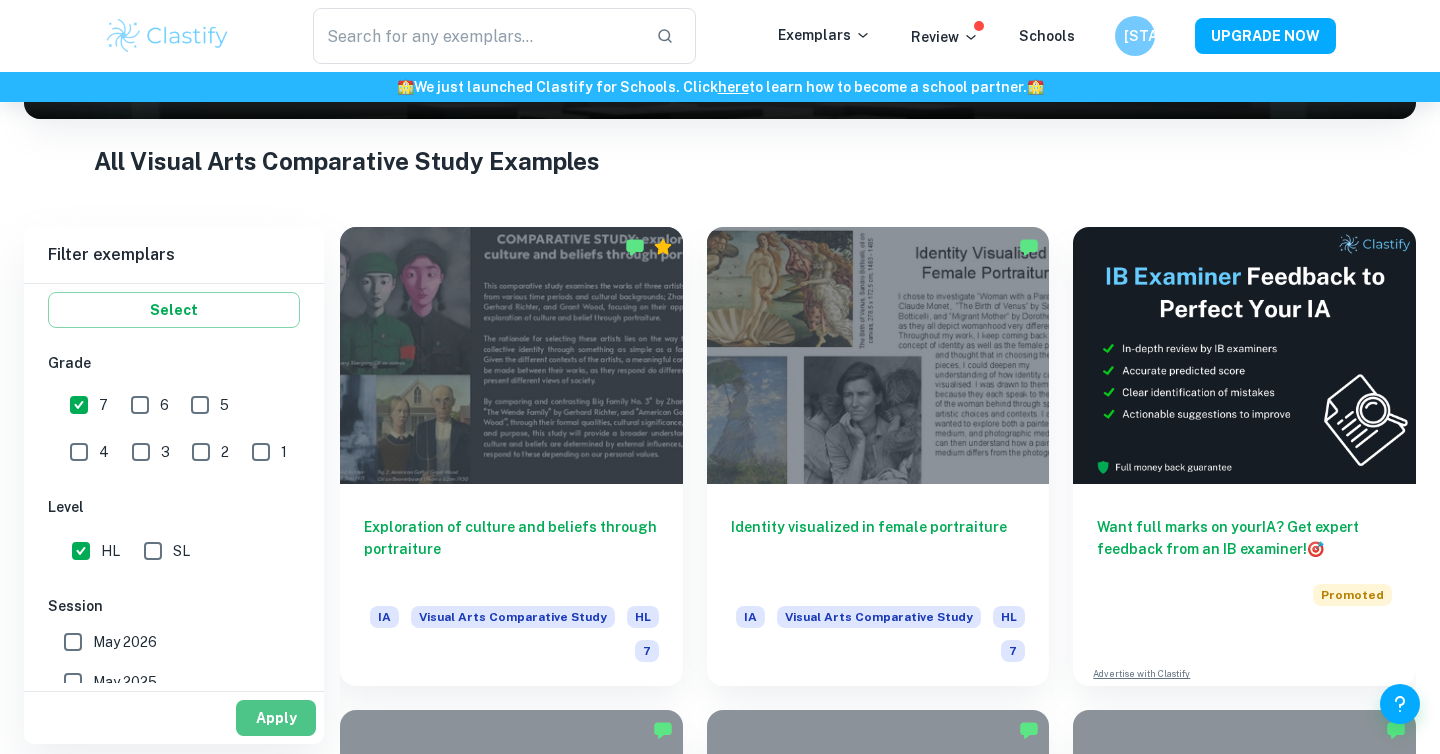 click on "Apply" at bounding box center [276, 718] 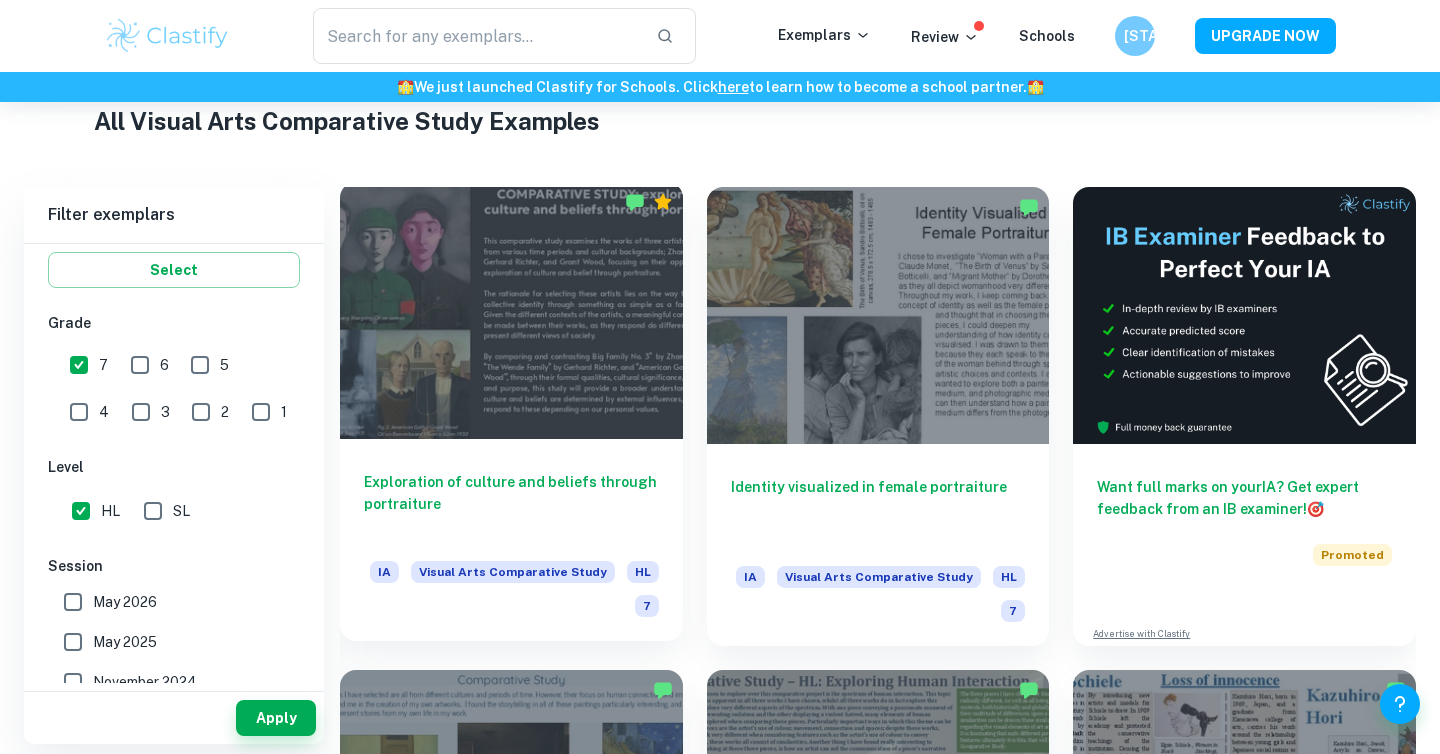 scroll, scrollTop: 392, scrollLeft: 0, axis: vertical 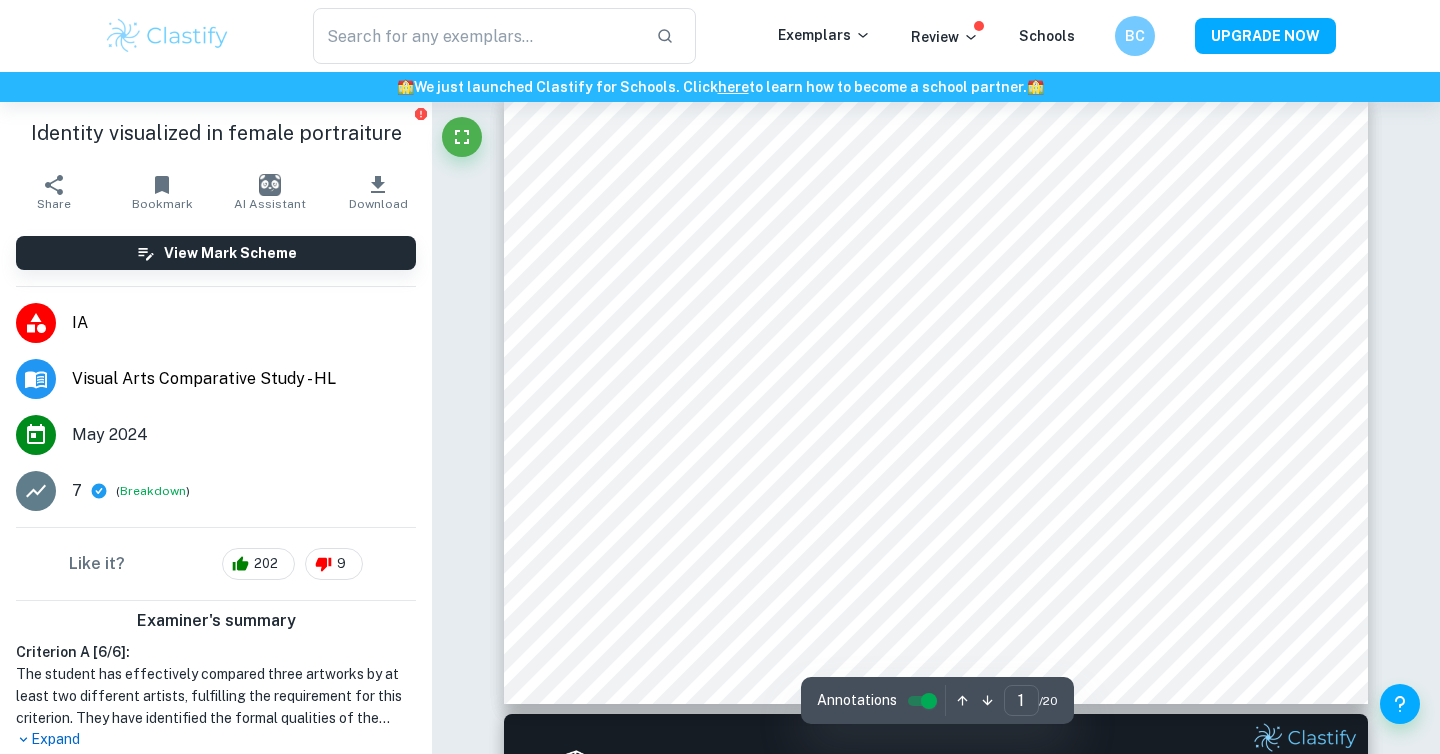 click on "Correct Criterion A If the student did not compare a minimum of 3 artworks by at least 2 different artists, the criterion cannot be awarded with more than 3 marks. Comment The student has compared three artworks: "Woman with a Parasol" by Claude Monet, "The Birth of Venus" by Sandro Botticelli, and "Migrant Mother" by Dorothea Lange. These artworks represent different artistic styles and historical contexts, demonstrating the student's understanding of identity through visual representations. The inclusion of both painted and photographic mediums enriches the analysis. Written by Jacub Ask Clai Correct Criterion A If the student did not compare a minimum of 3 artworks by at least 2 different artists, the criterion cannot be awarded with more than 3 marks. Comment Written by Jacub Ask Clai Correct Criterion A If the student did not compare a minimum of 3 artworks by at least 2 different artists, the criterion cannot be awarded with more than 3 marks. Comment Written by Jacub Ask Clai Correct Criterion A Jacub" at bounding box center (936, 6577) 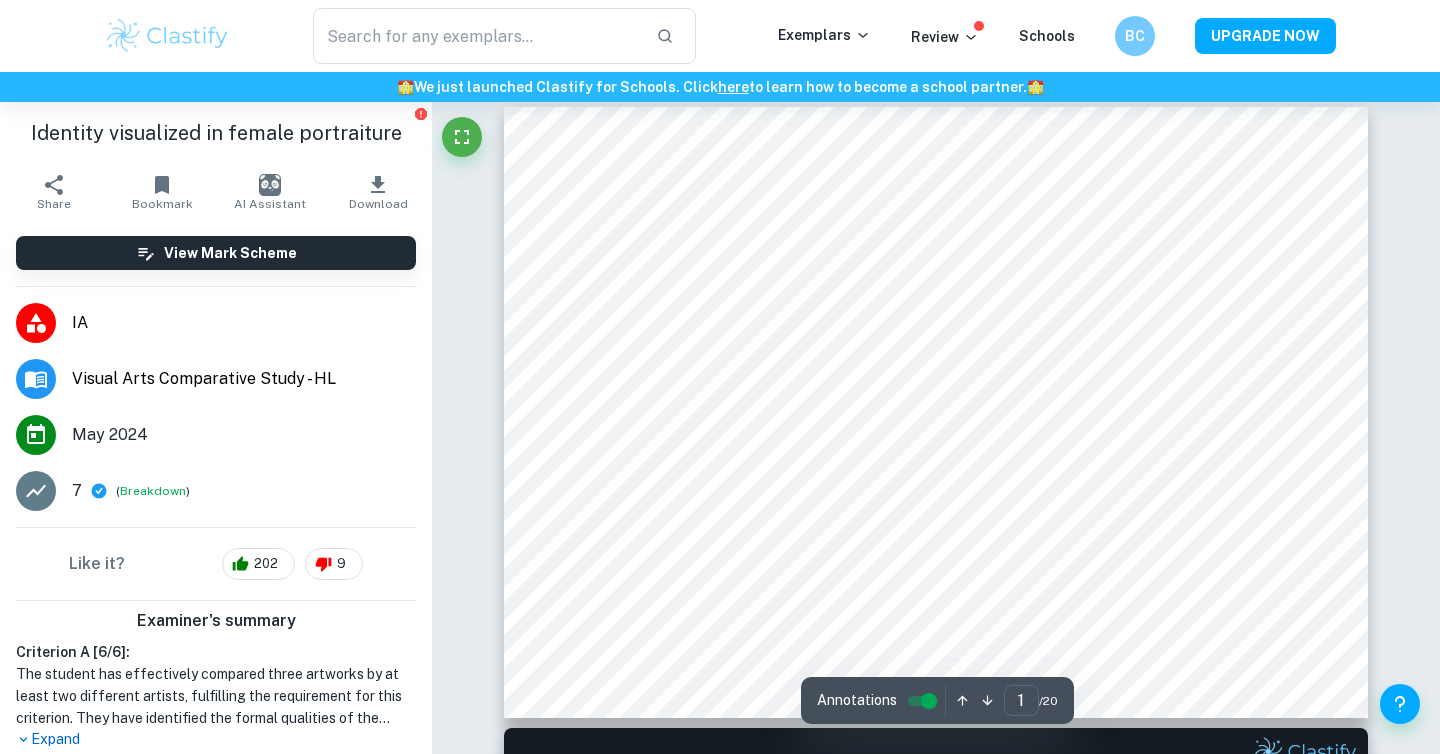 scroll, scrollTop: 17, scrollLeft: 0, axis: vertical 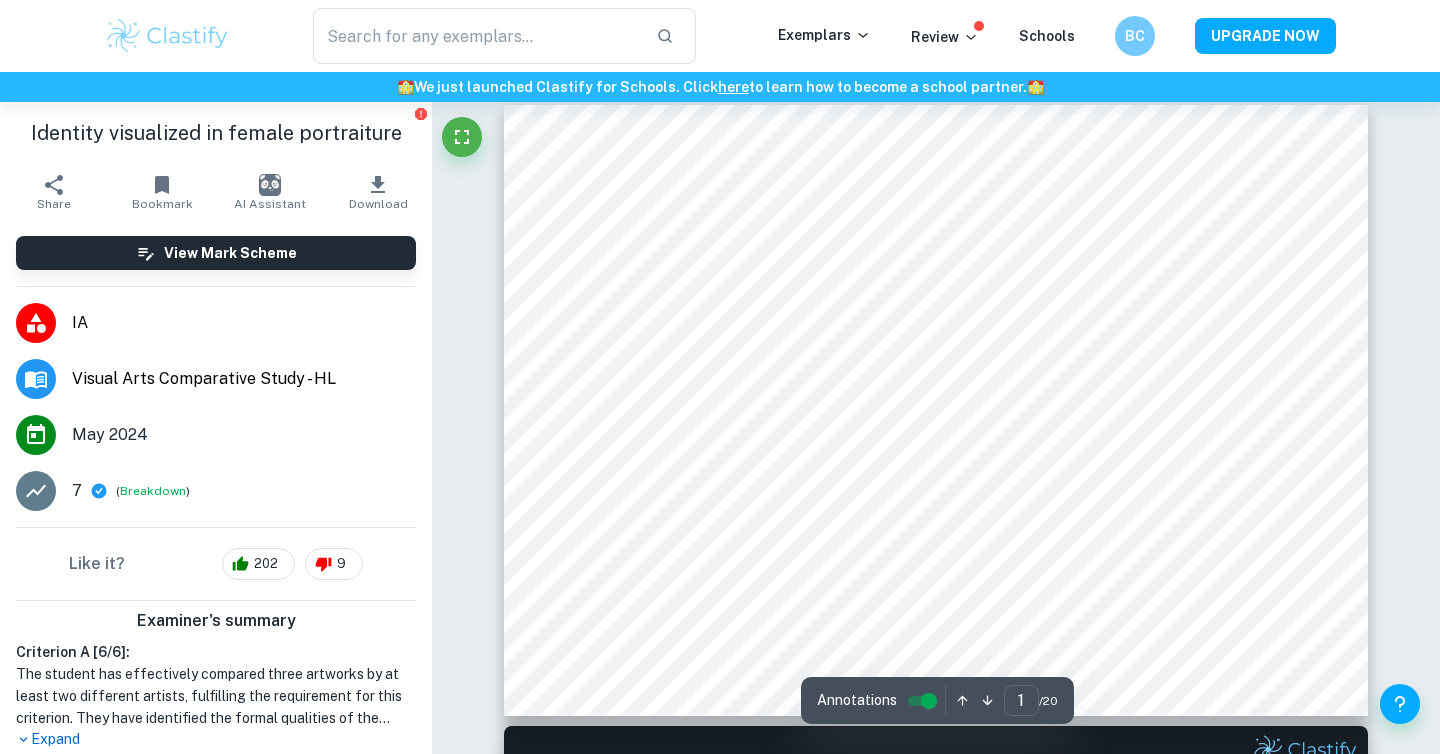 click on "Correct Criterion A If the student did not compare a minimum of 3 artworks by at least 2 different artists, the criterion cannot be awarded with more than 3 marks. Comment The student has compared three artworks: "Woman with a Parasol" by Claude Monet, "The Birth of Venus" by Sandro Botticelli, and "Migrant Mother" by Dorothea Lange. These artworks represent different artistic styles and historical contexts, demonstrating the student's understanding of identity through visual representations. The inclusion of both painted and photographic mediums enriches the analysis. Written by Jacub Ask Clai Correct Criterion A If the student did not compare a minimum of 3 artworks by at least 2 different artists, the criterion cannot be awarded with more than 3 marks. Comment Written by Jacub Ask Clai Correct Criterion A If the student did not compare a minimum of 3 artworks by at least 2 different artists, the criterion cannot be awarded with more than 3 marks. Comment Written by Jacub Ask Clai Correct Criterion A Jacub" at bounding box center [936, 6589] 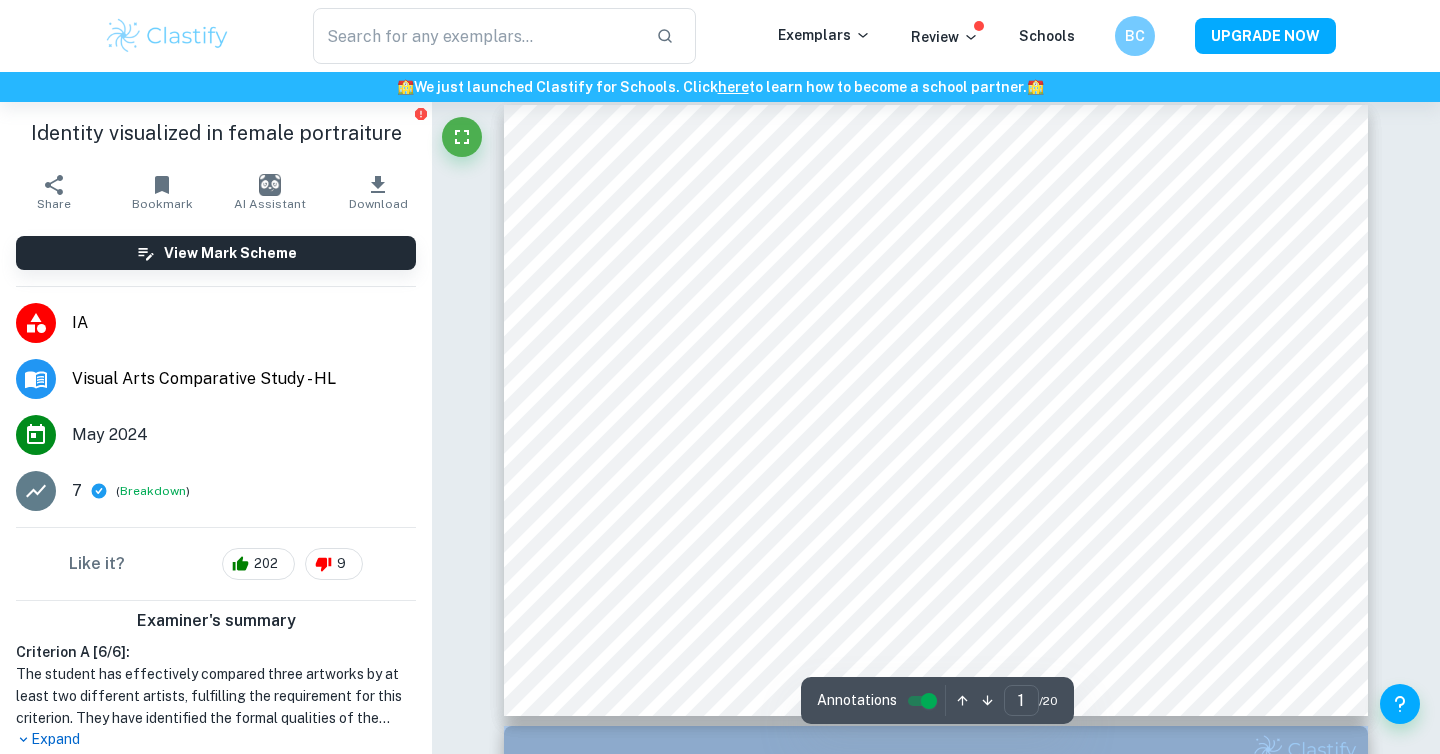 click on "Correct Criterion A If the student did not compare a minimum of 3 artworks by at least 2 different artists, the criterion cannot be awarded with more than 3 marks. Comment The student has compared three artworks: "Woman with a Parasol" by Claude Monet, "The Birth of Venus" by Sandro Botticelli, and "Migrant Mother" by Dorothea Lange. These artworks represent different artistic styles and historical contexts, demonstrating the student's understanding of identity through visual representations. The inclusion of both painted and photographic mediums enriches the analysis. Written by Jacub Ask Clai Correct Criterion A If the student did not compare a minimum of 3 artworks by at least 2 different artists, the criterion cannot be awarded with more than 3 marks. Comment Written by Jacub Ask Clai Correct Criterion A If the student did not compare a minimum of 3 artworks by at least 2 different artists, the criterion cannot be awarded with more than 3 marks. Comment Written by Jacub Ask Clai Correct Criterion A Jacub" at bounding box center (936, 6589) 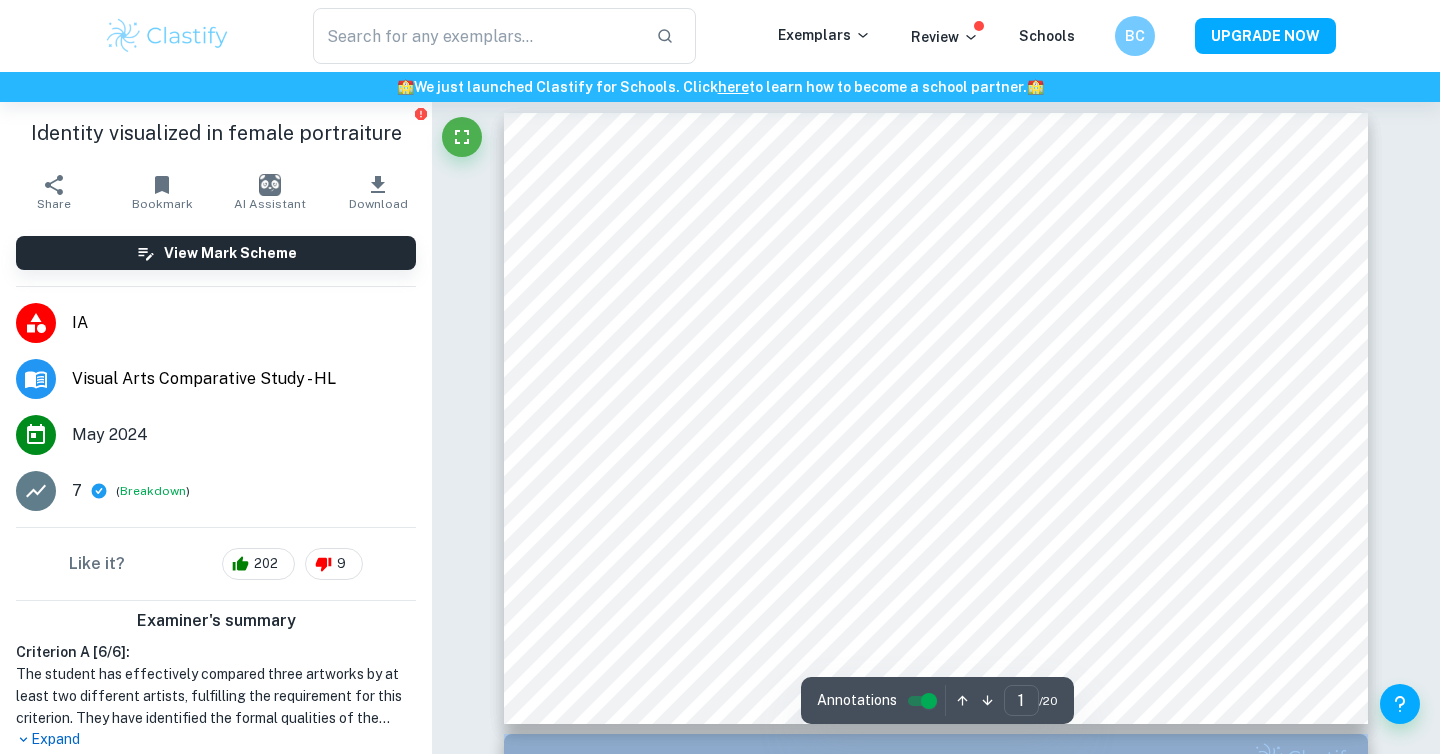 scroll, scrollTop: 13, scrollLeft: 0, axis: vertical 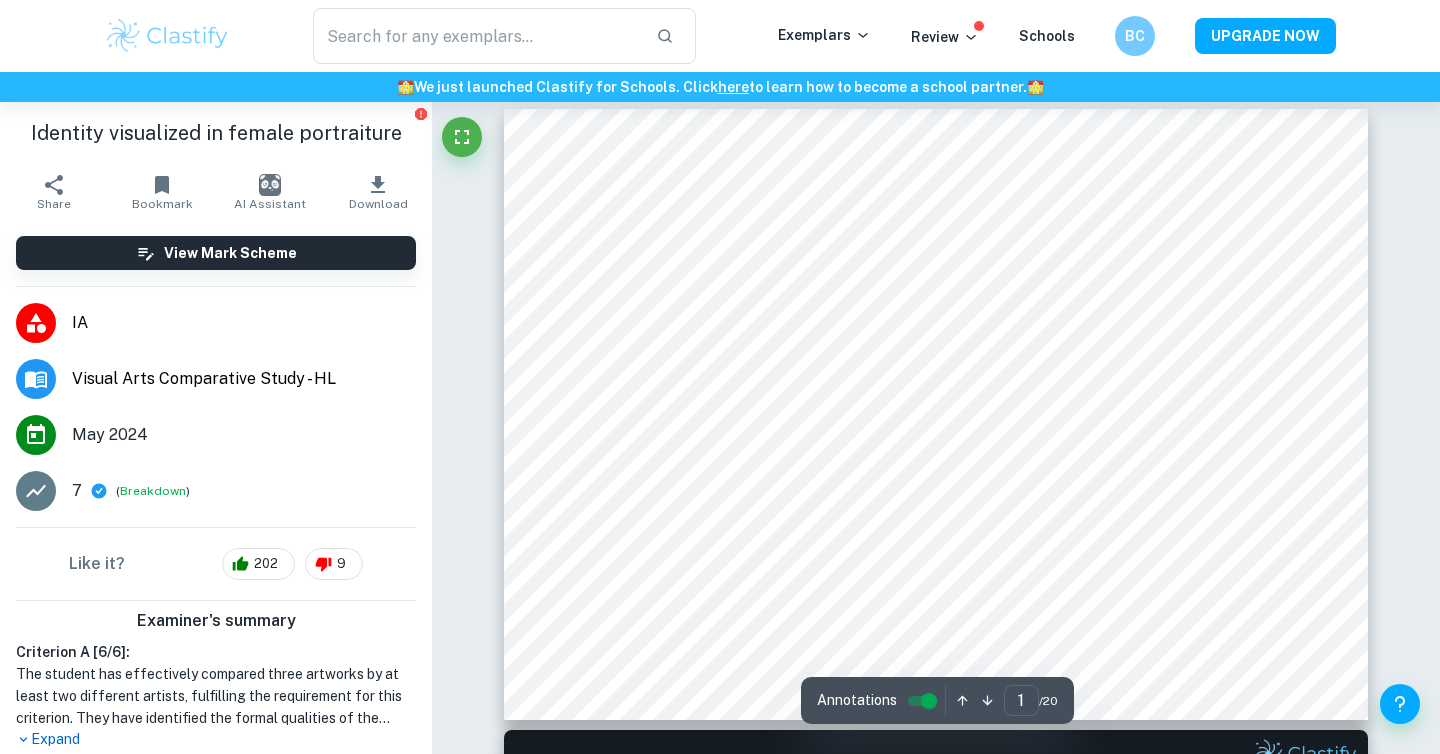 click on "Correct Criterion A If the student did not compare a minimum of 3 artworks by at least 2 different artists, the criterion cannot be awarded with more than 3 marks. Comment The student has compared three artworks: "Woman with a Parasol" by Claude Monet, "The Birth of Venus" by Sandro Botticelli, and "Migrant Mother" by Dorothea Lange. These artworks represent different artistic styles and historical contexts, demonstrating the student's understanding of identity through visual representations. The inclusion of both painted and photographic mediums enriches the analysis. Written by Jacub Ask Clai Correct Criterion A If the student did not compare a minimum of 3 artworks by at least 2 different artists, the criterion cannot be awarded with more than 3 marks. Comment Written by Jacub Ask Clai Correct Criterion A If the student did not compare a minimum of 3 artworks by at least 2 different artists, the criterion cannot be awarded with more than 3 marks. Comment Written by Jacub Ask Clai Correct Criterion A Jacub" at bounding box center [936, 6593] 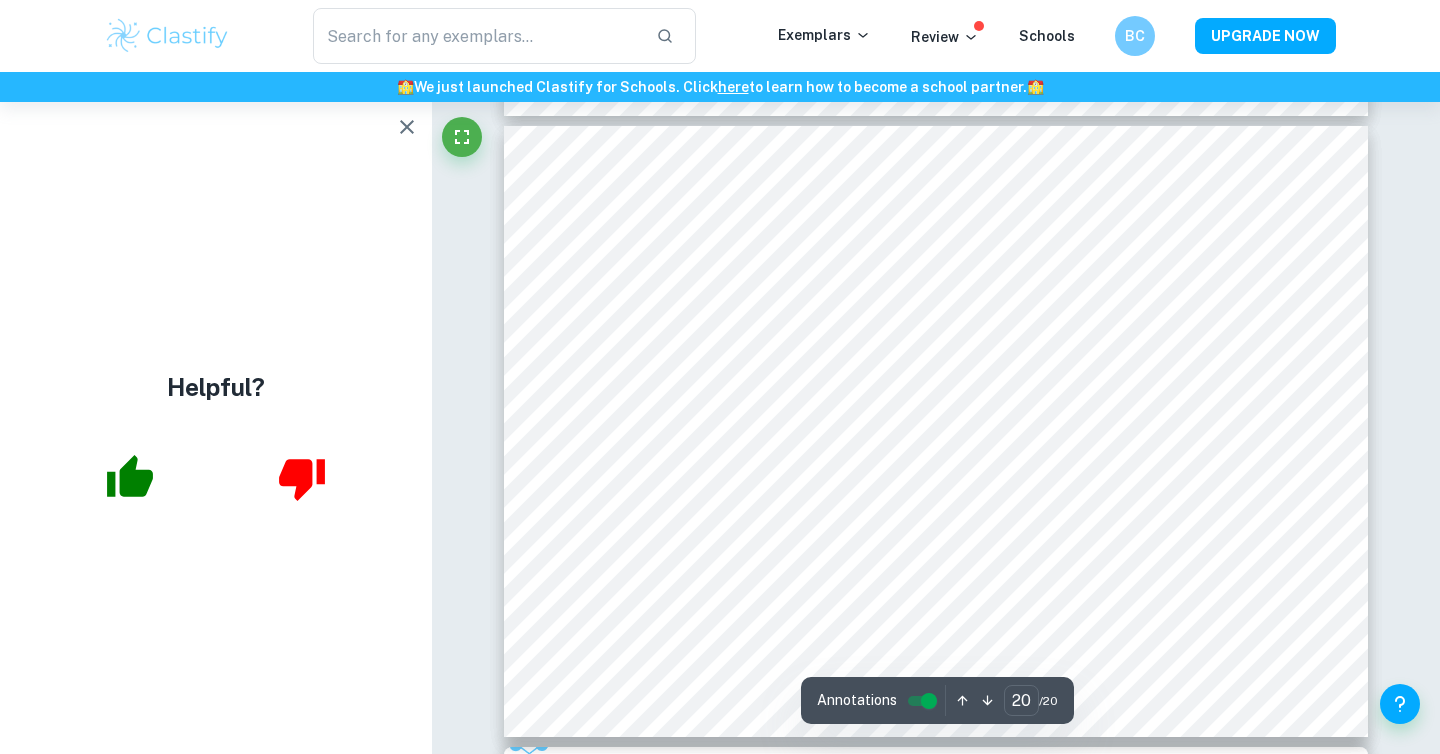 scroll, scrollTop: 12486, scrollLeft: 0, axis: vertical 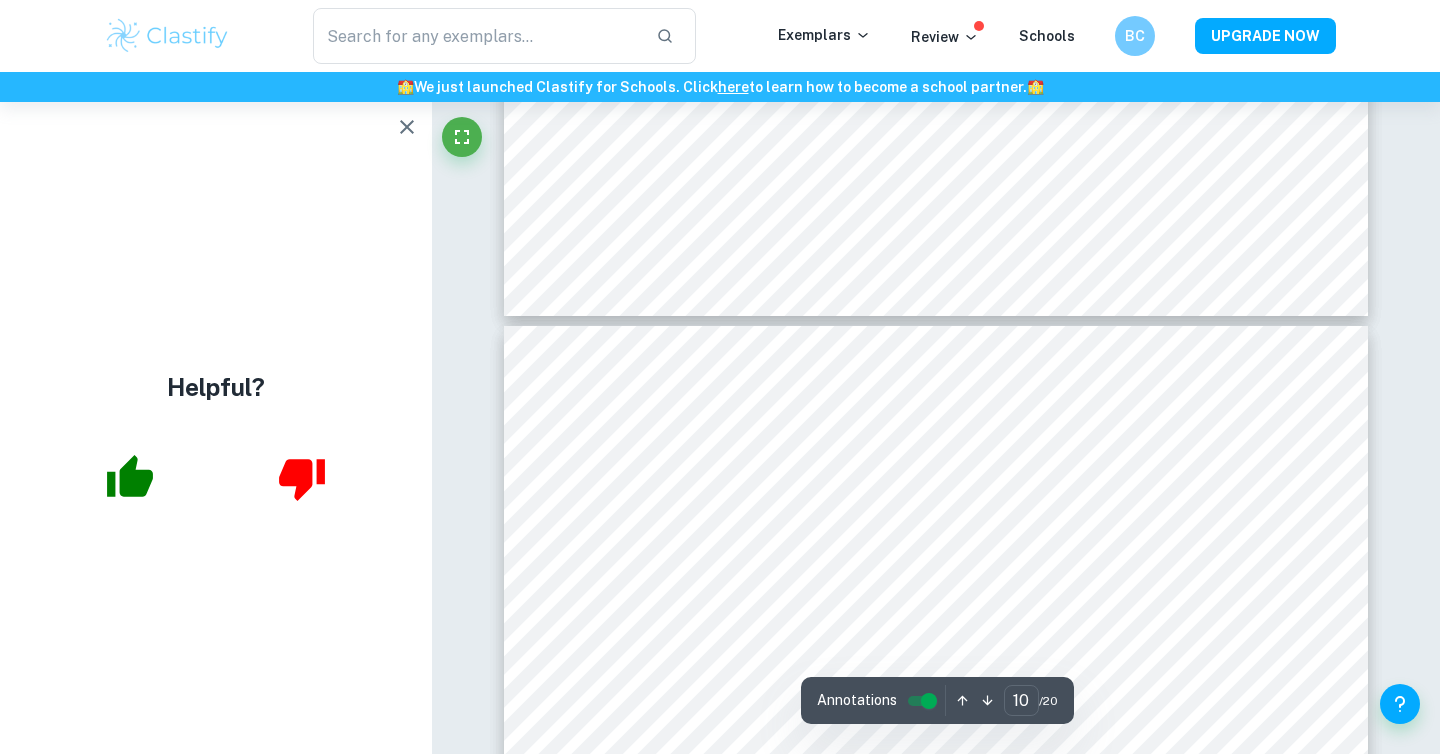 type on "9" 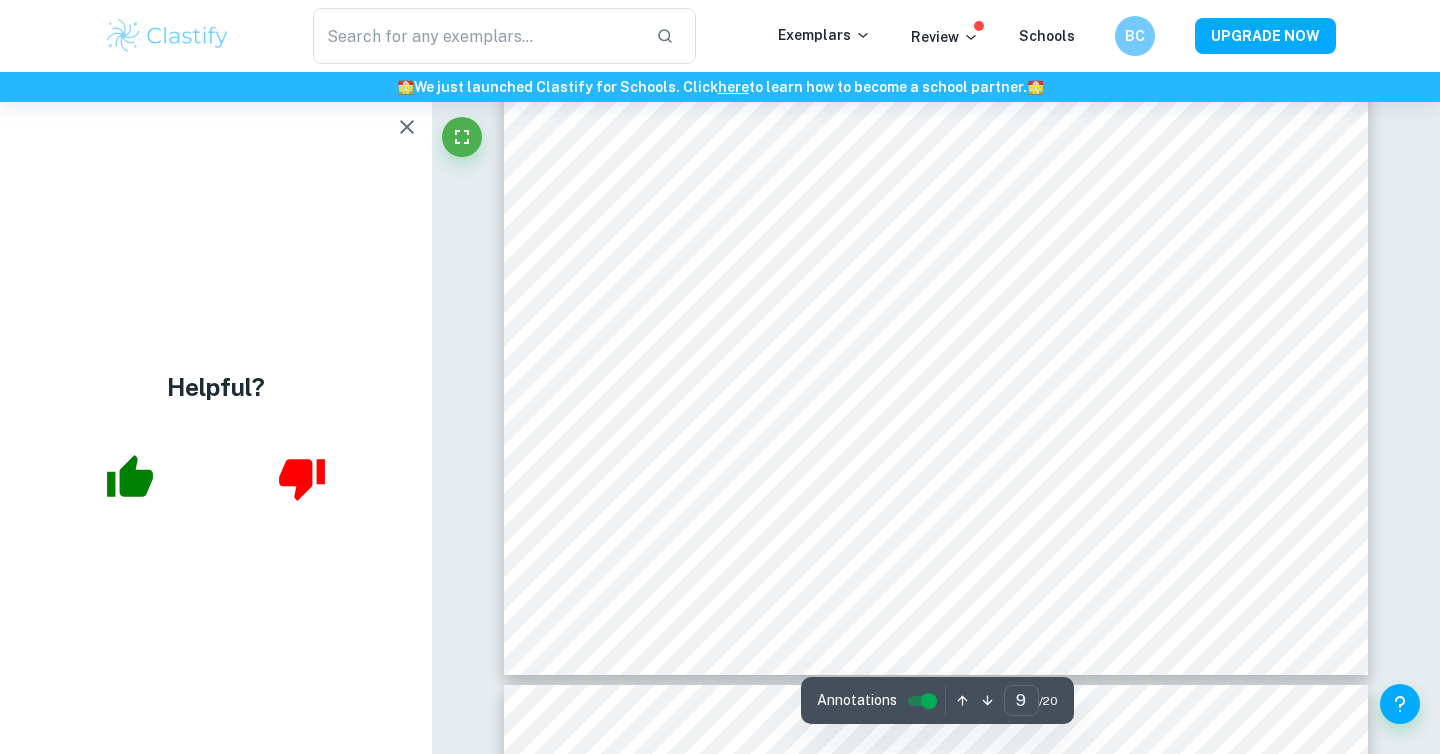 scroll, scrollTop: 5408, scrollLeft: 0, axis: vertical 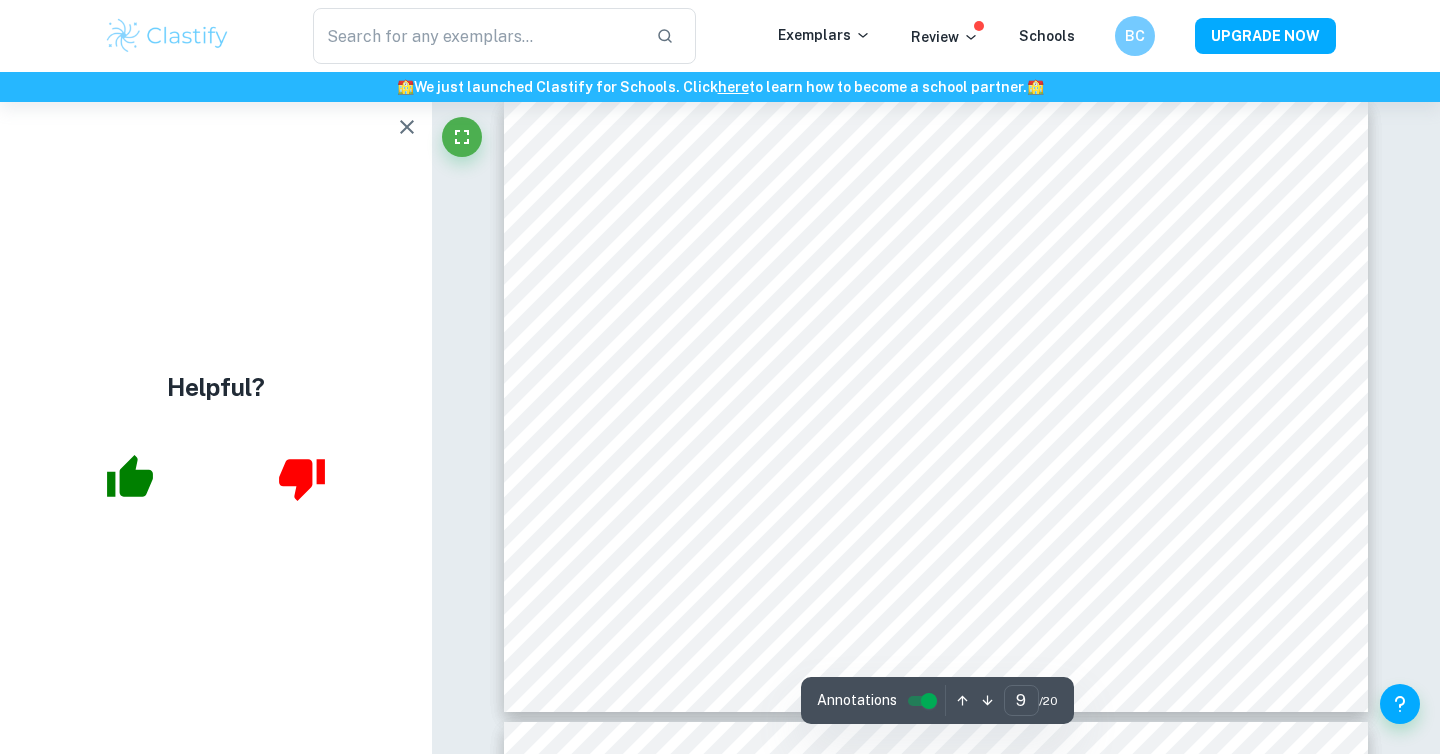 click on "​ Exemplars Review Schools BC UPGRADE NOW" at bounding box center (720, 36) 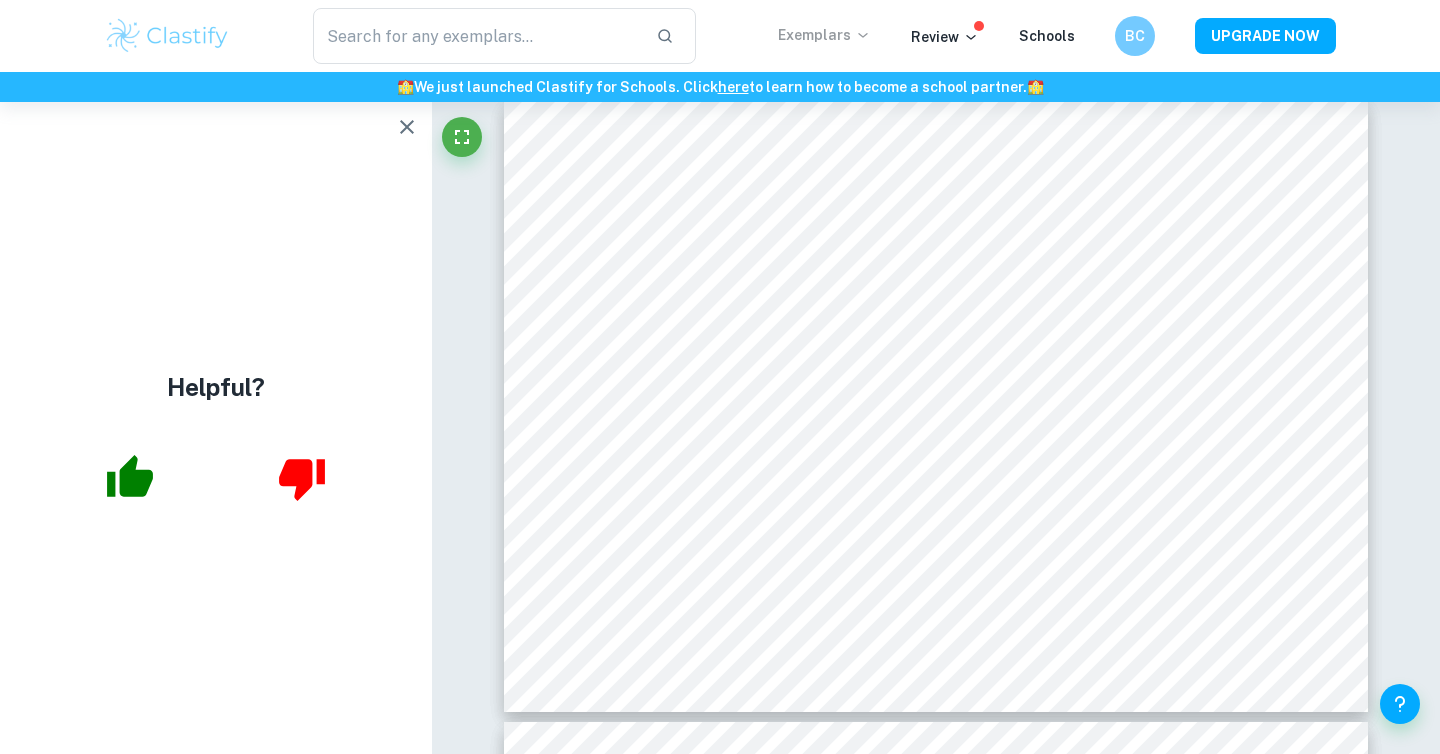 click on "Exemplars" at bounding box center (824, 35) 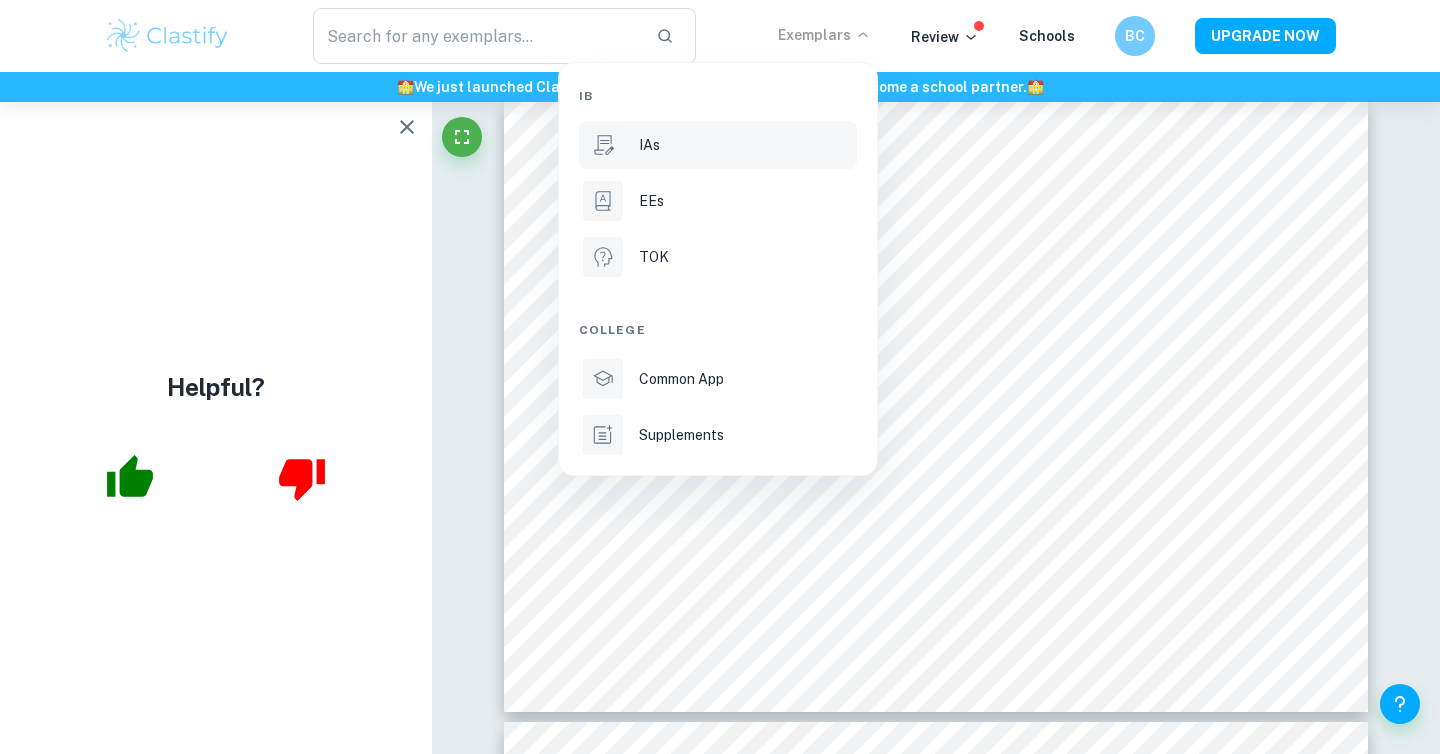 click on "IAs" at bounding box center (718, 145) 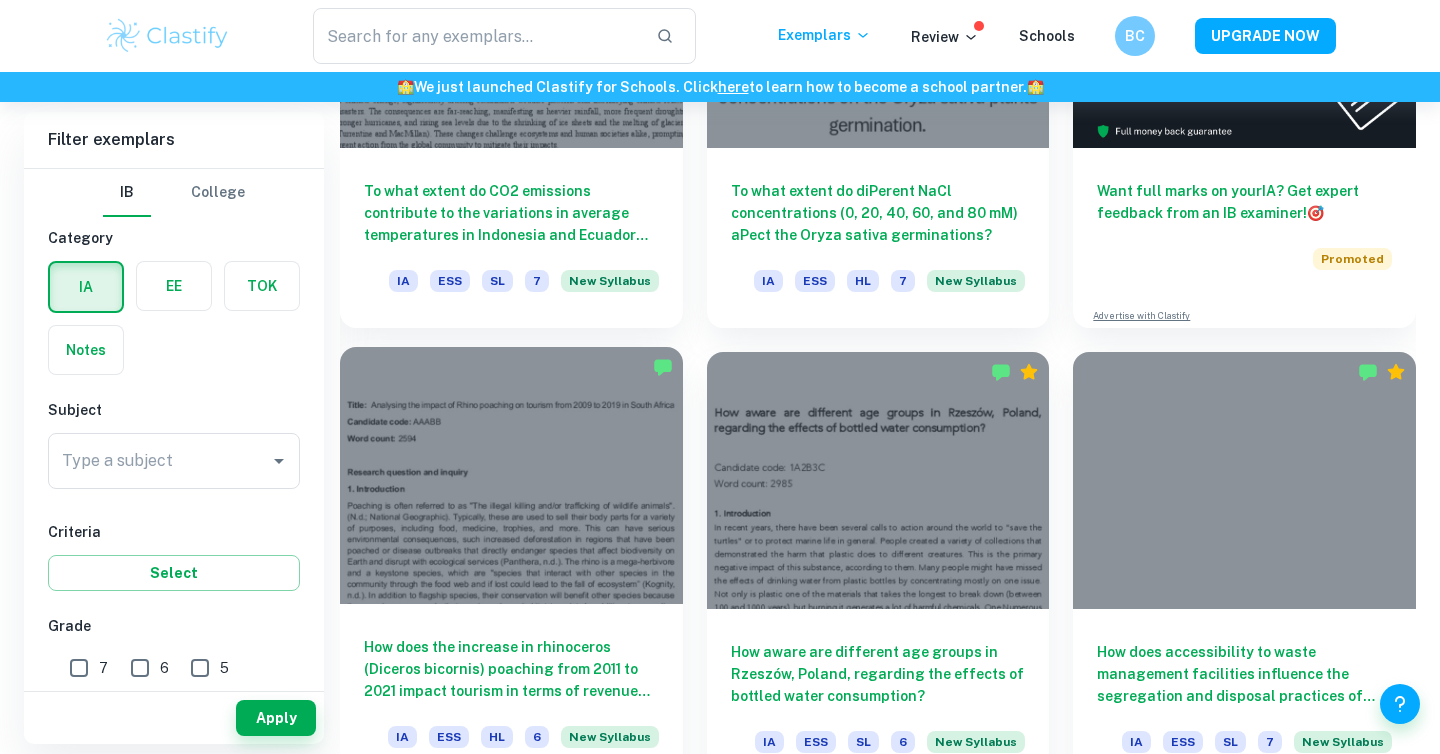 scroll, scrollTop: 776, scrollLeft: 0, axis: vertical 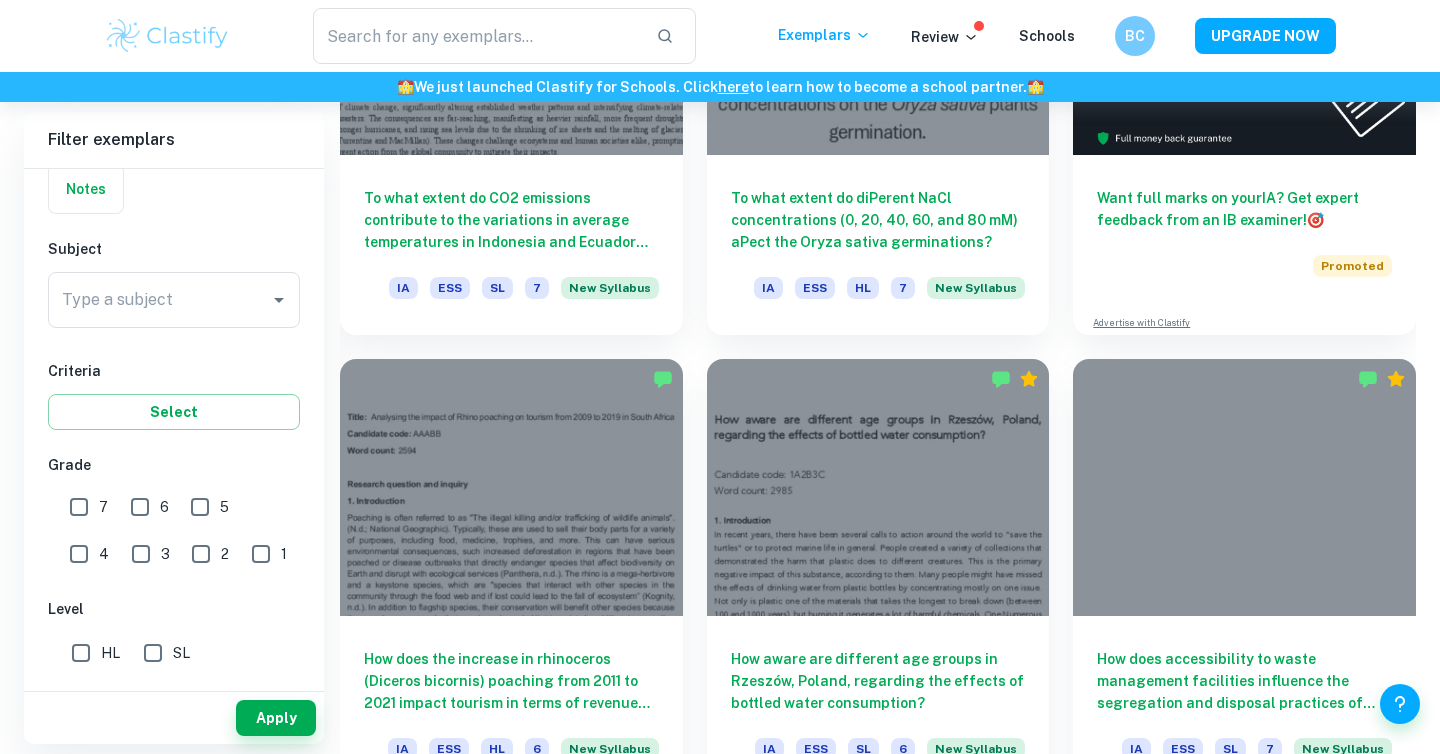click on "7" at bounding box center (79, 507) 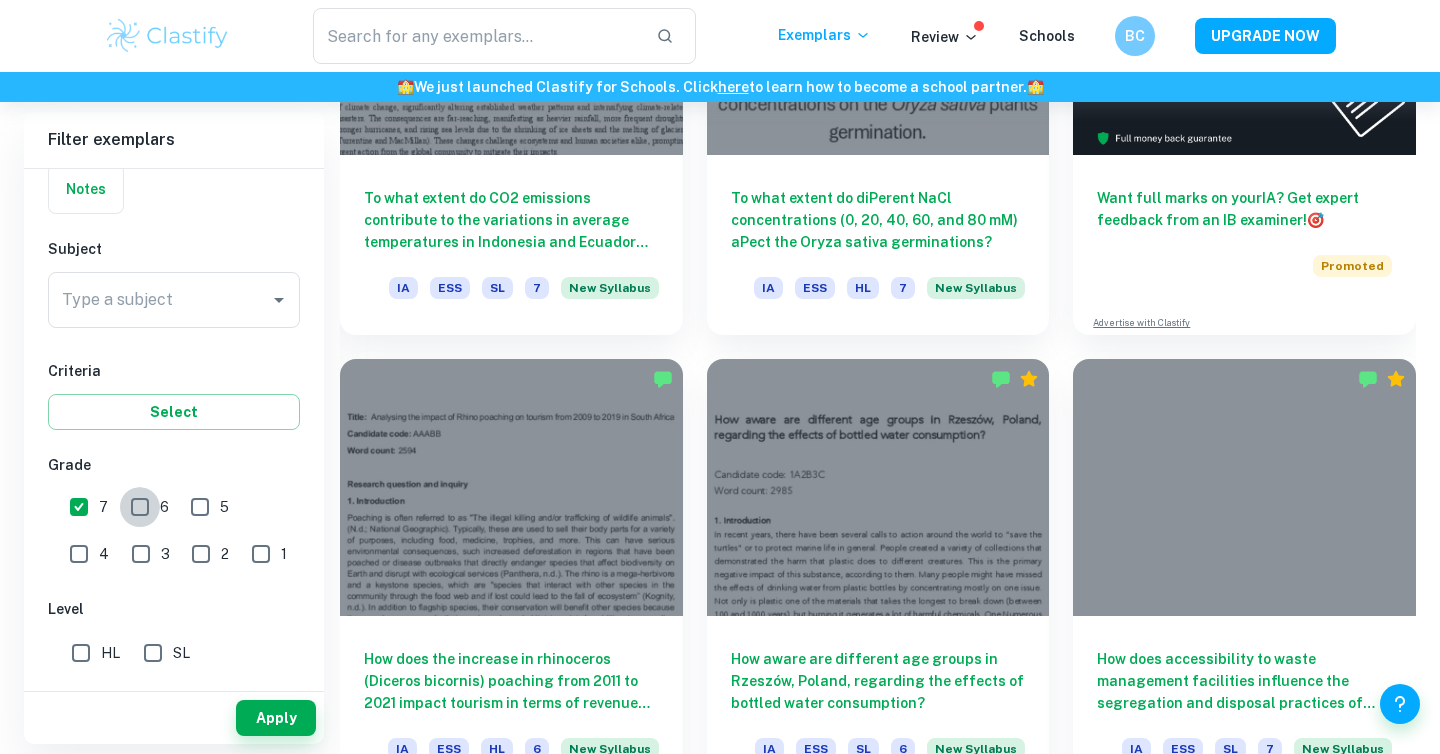 click on "6" at bounding box center (140, 507) 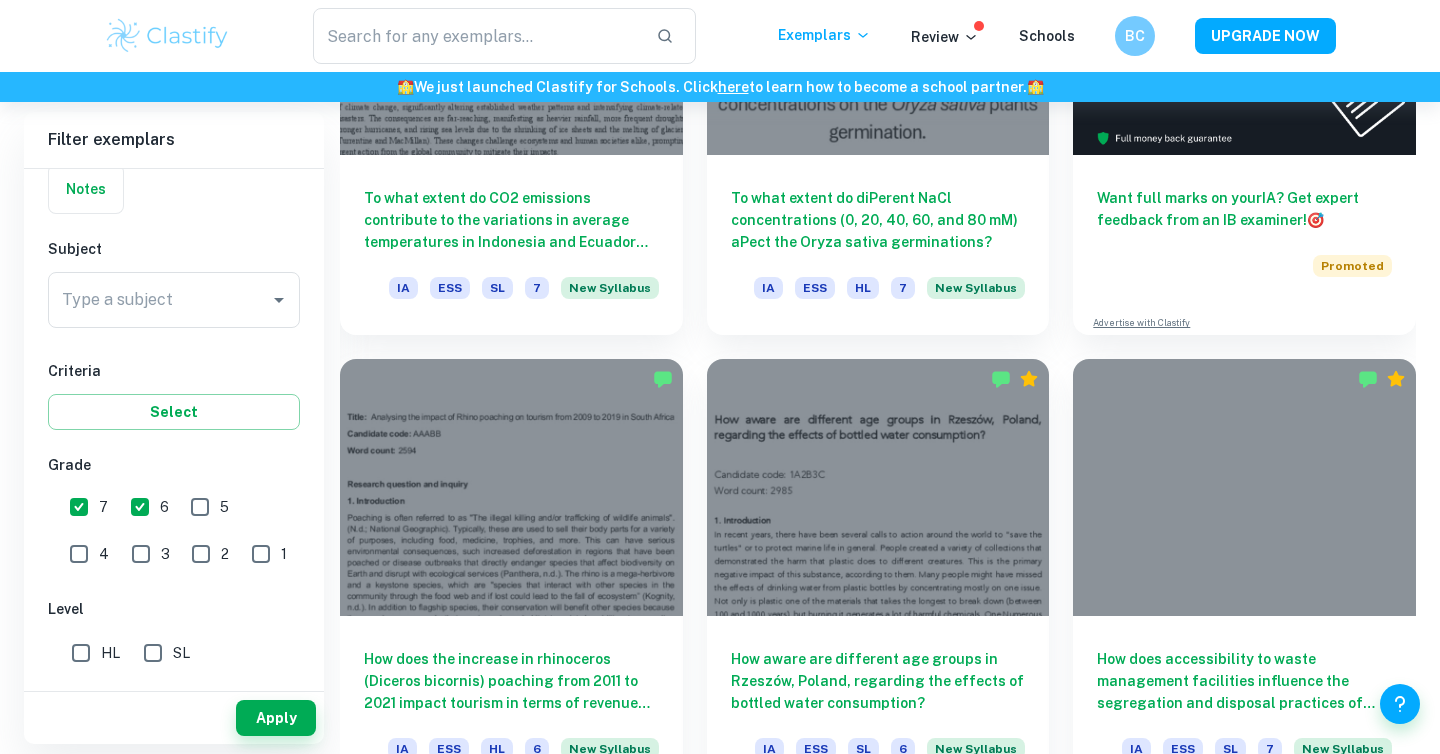 click on "5" at bounding box center (200, 507) 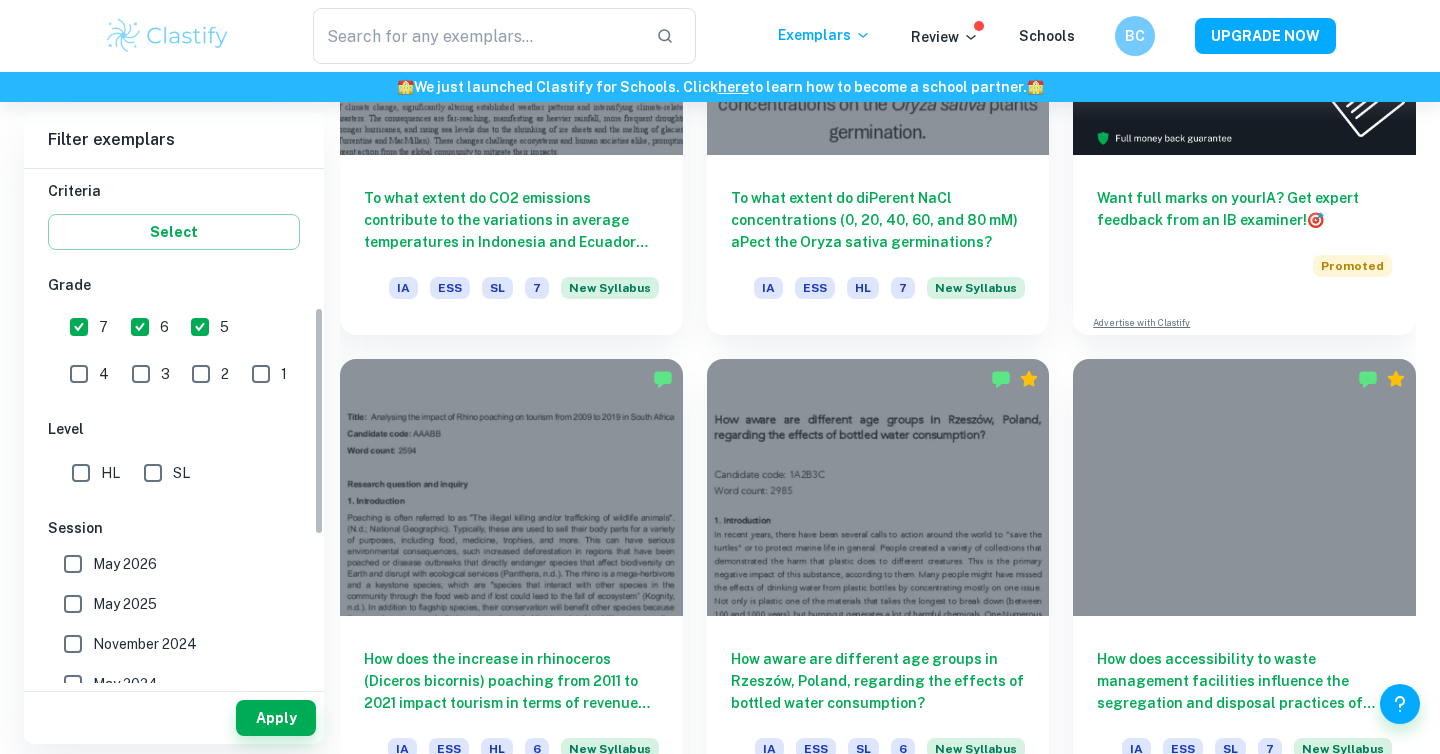 scroll, scrollTop: 342, scrollLeft: 0, axis: vertical 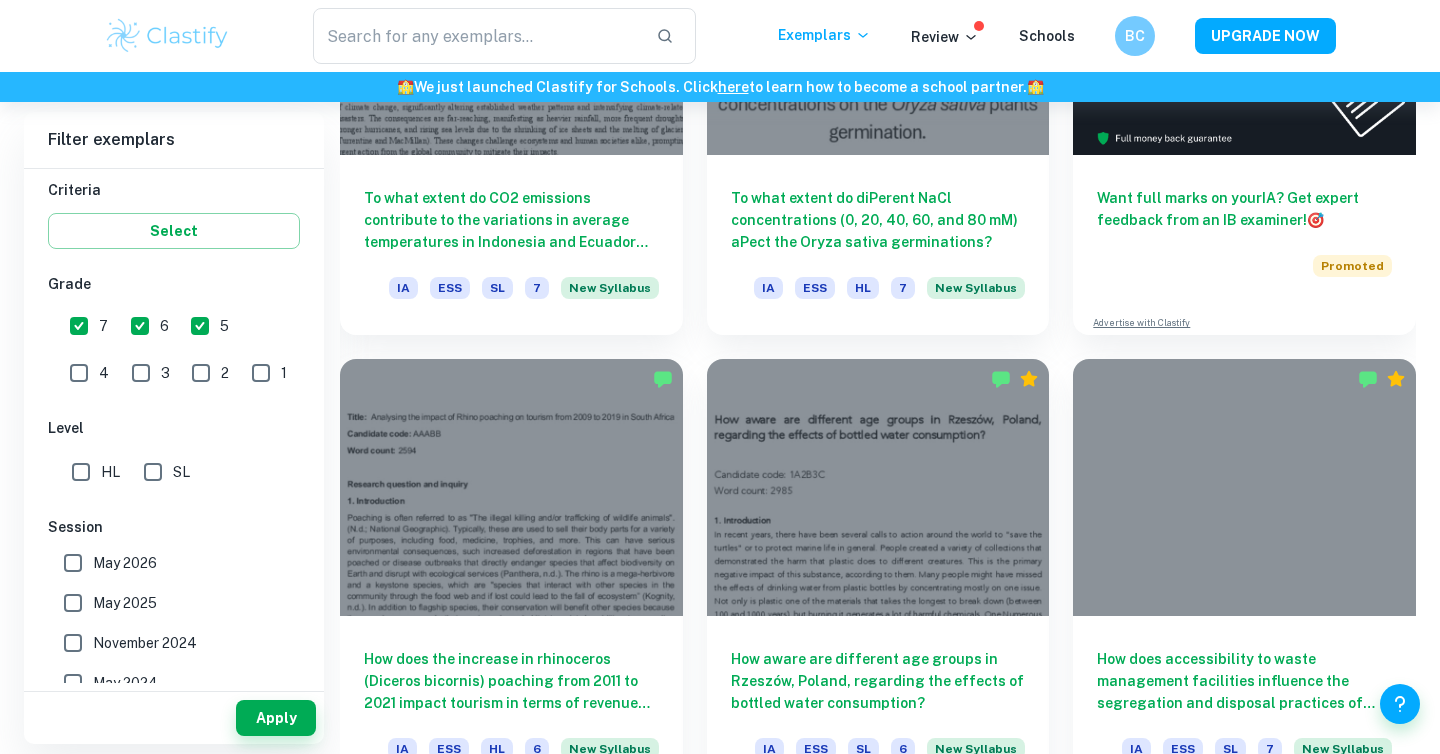 click on "5" at bounding box center (200, 326) 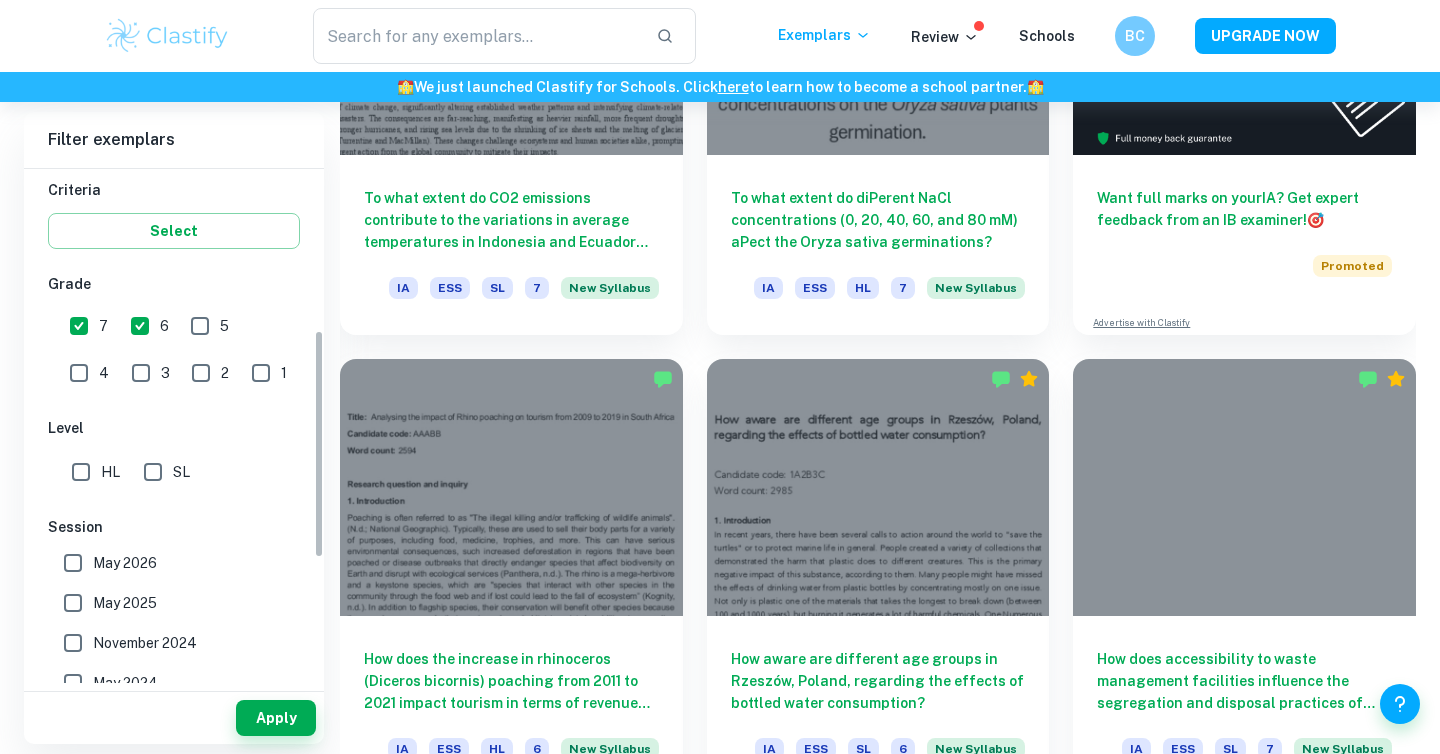 scroll, scrollTop: 432, scrollLeft: 0, axis: vertical 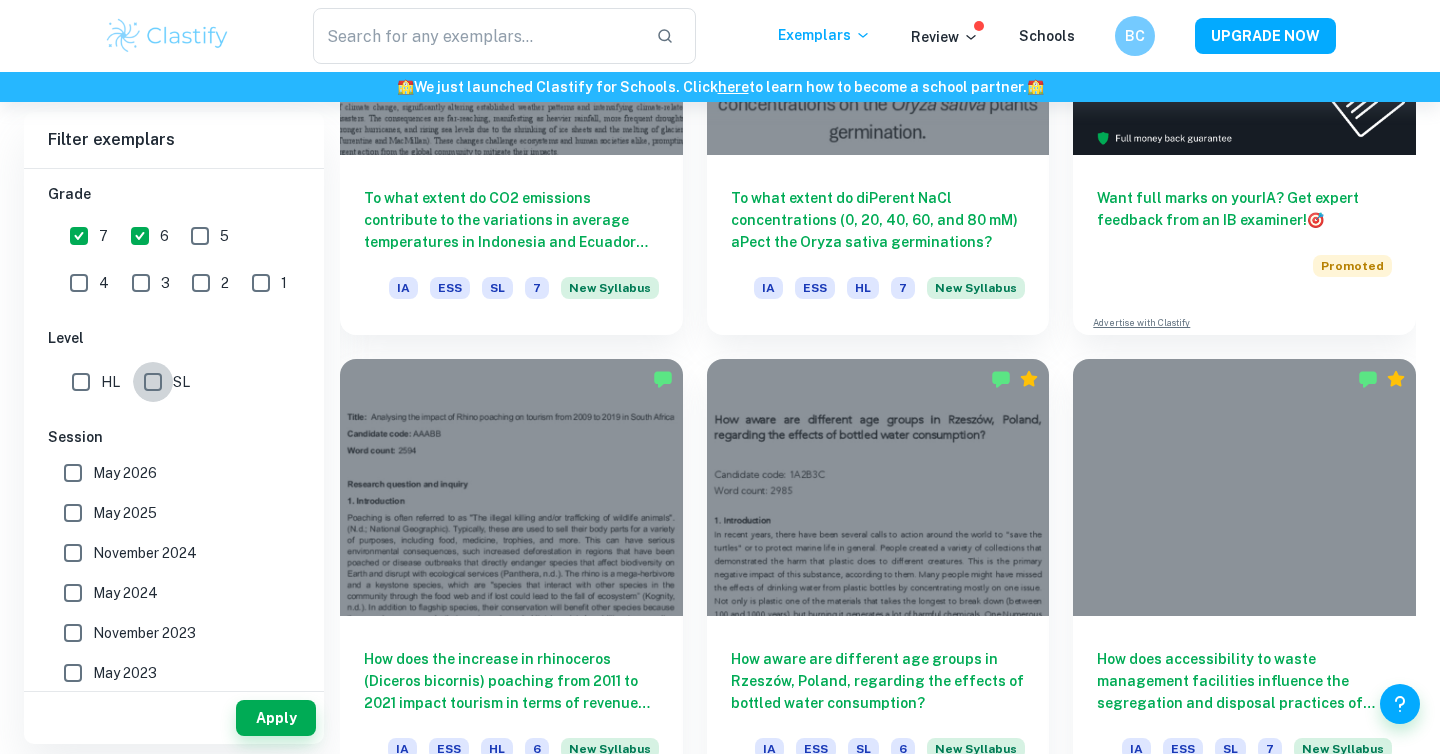 click on "SL" at bounding box center (153, 382) 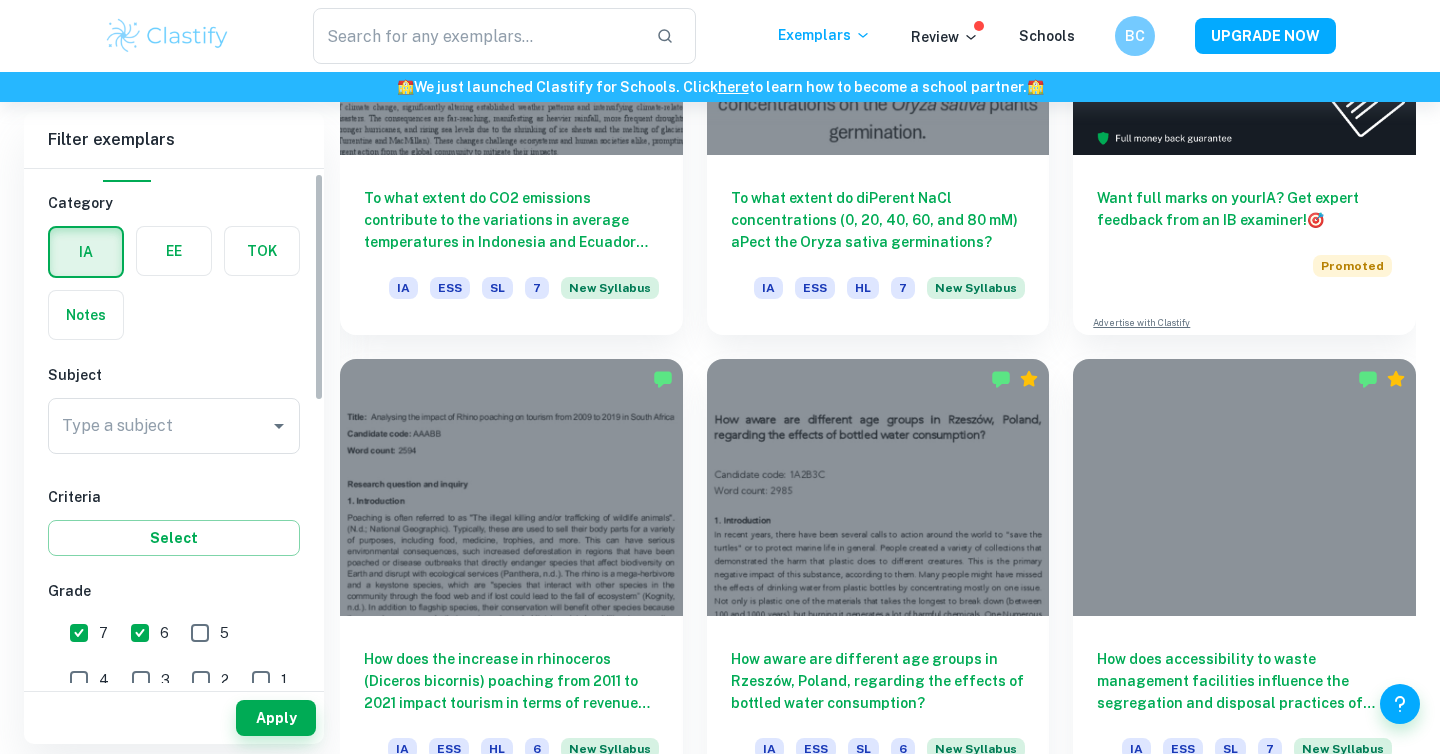 scroll, scrollTop: 0, scrollLeft: 0, axis: both 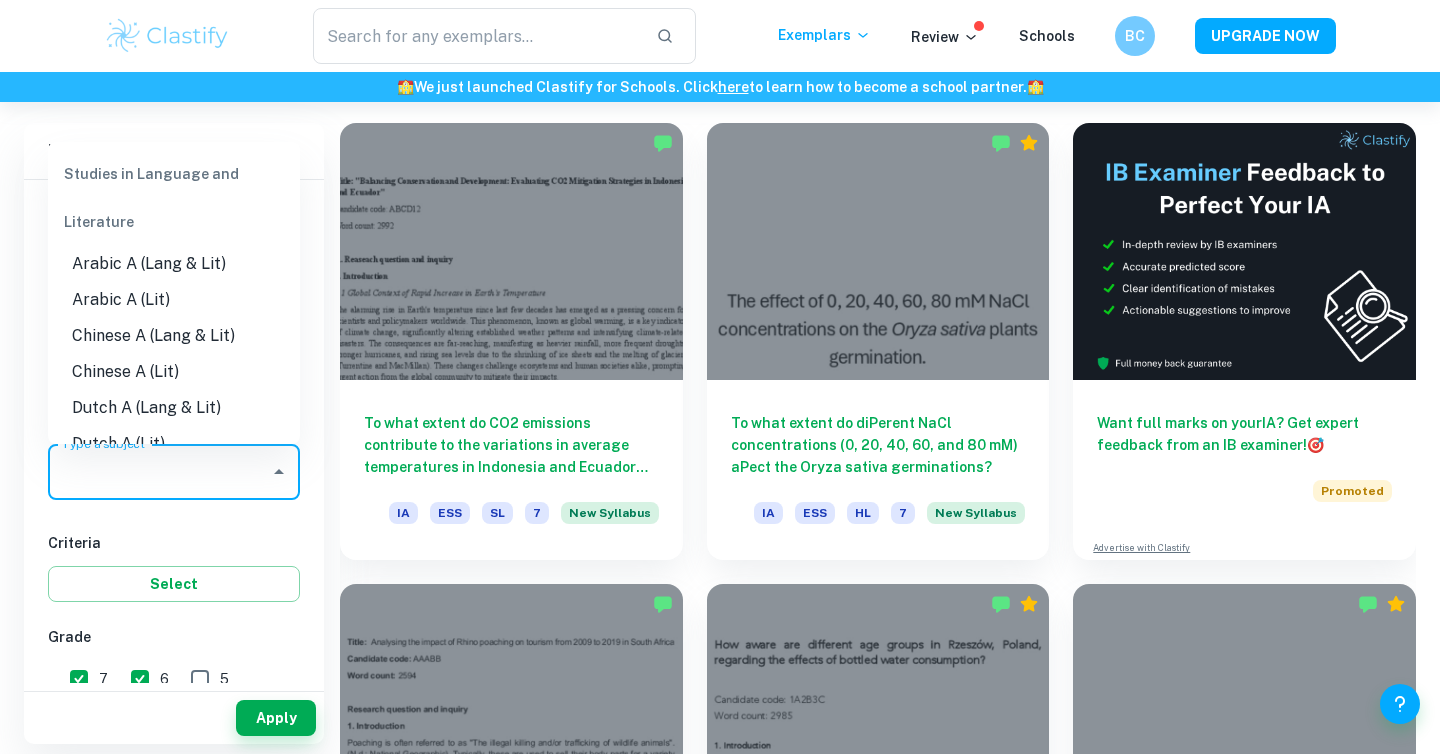 click on "Type a subject" at bounding box center [159, 472] 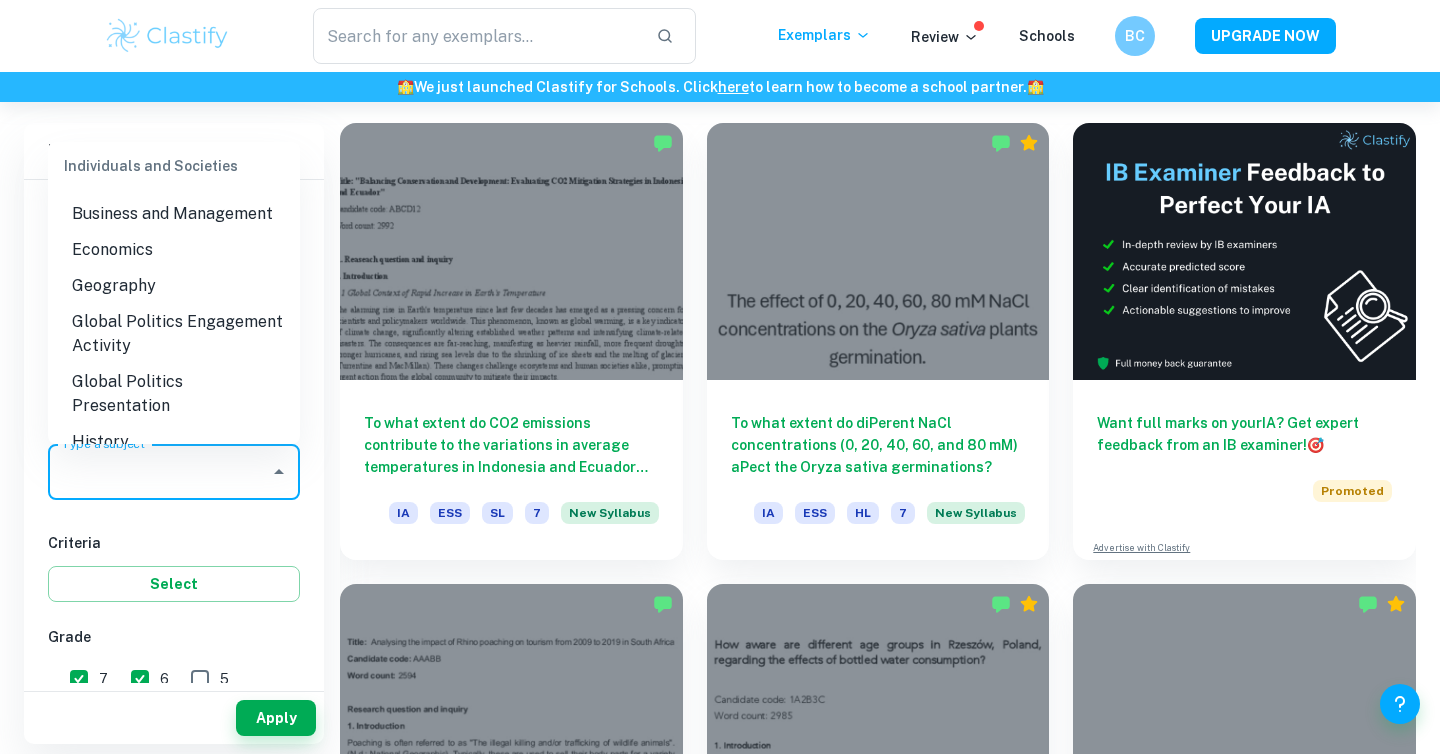 scroll, scrollTop: 1897, scrollLeft: 0, axis: vertical 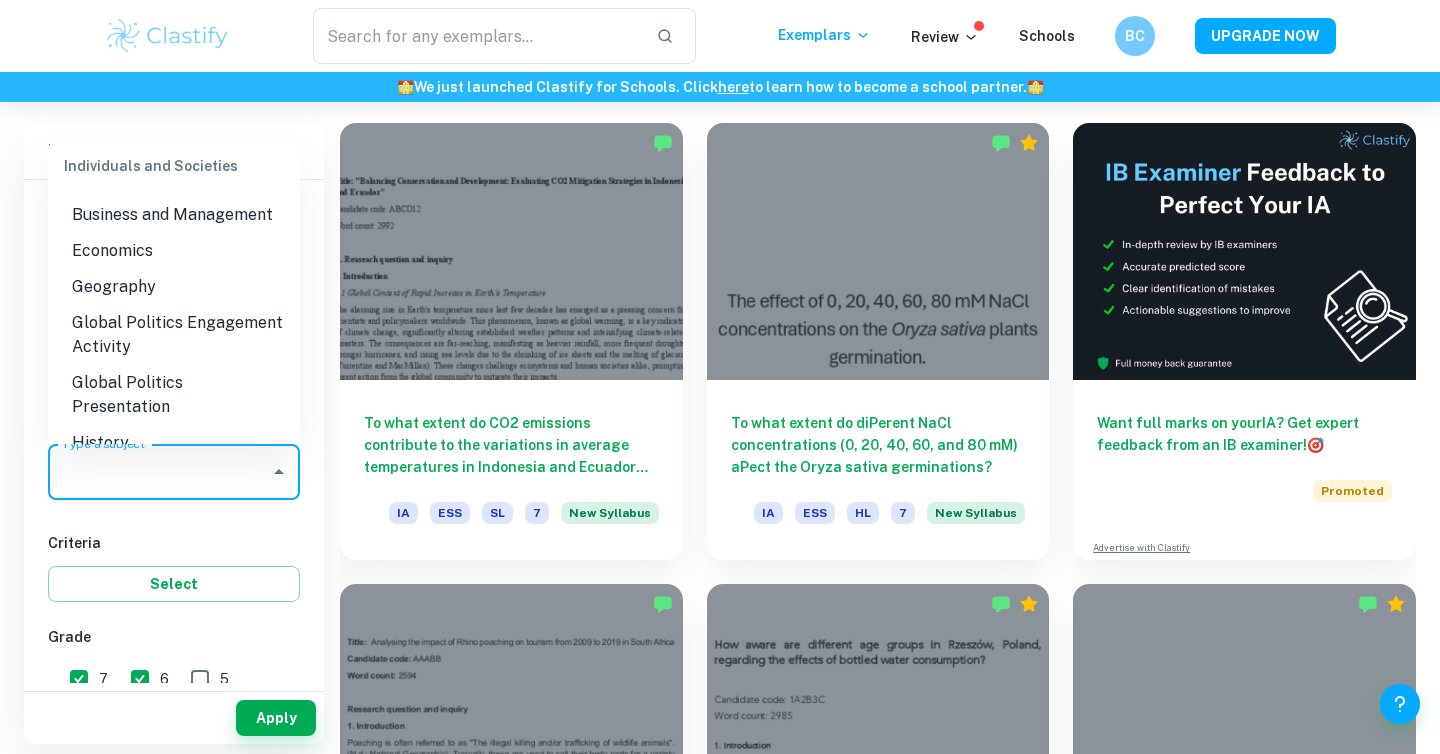 click on "Business and Management" at bounding box center [174, 215] 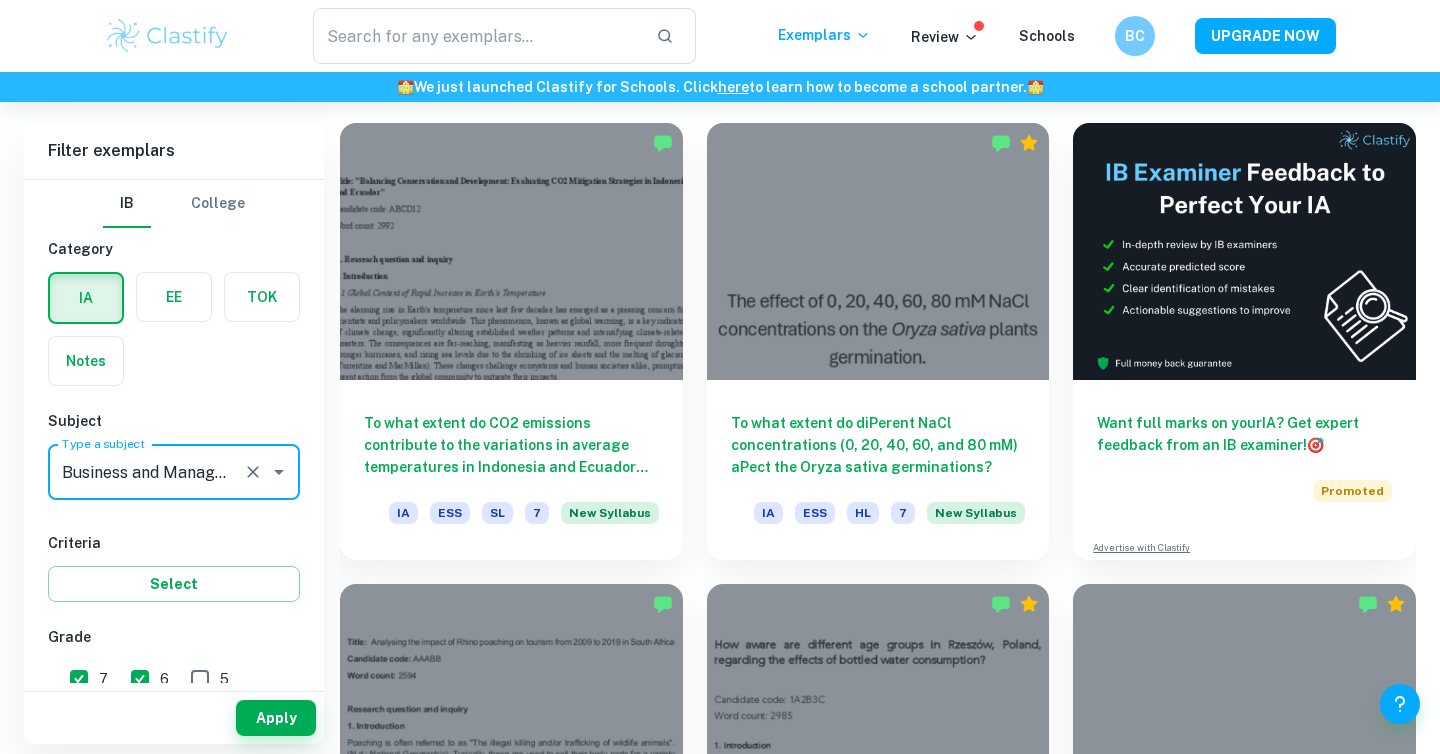 scroll, scrollTop: 308, scrollLeft: 0, axis: vertical 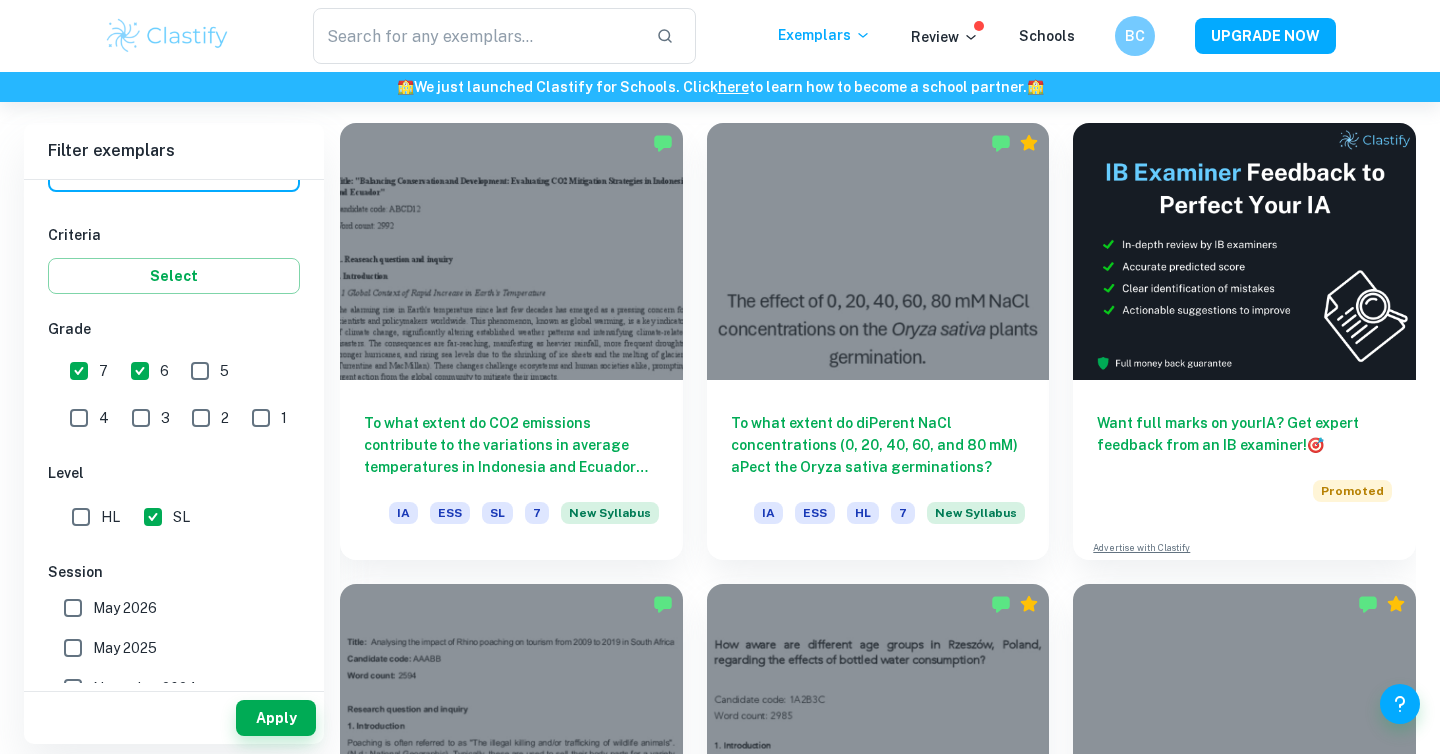 click on "HL" at bounding box center [110, 517] 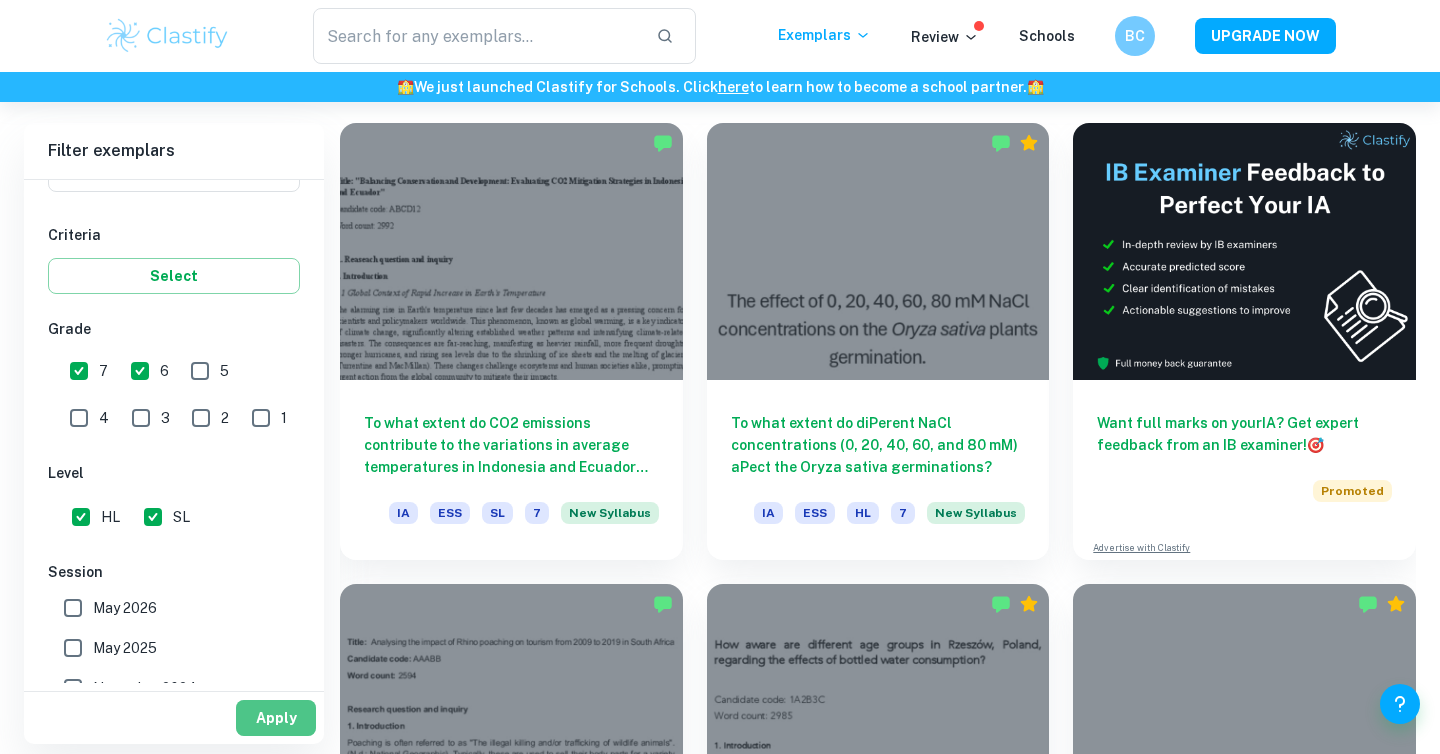 click on "Apply" at bounding box center [276, 718] 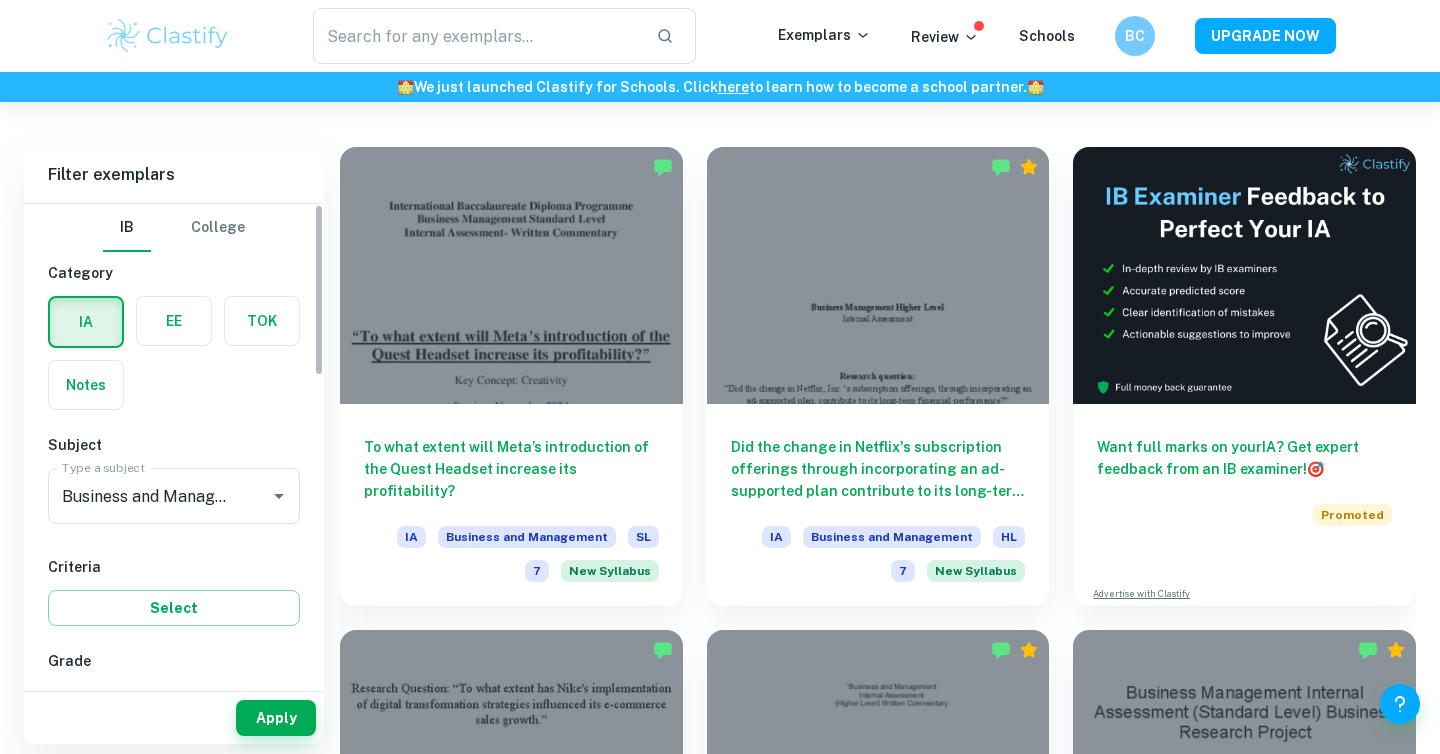 scroll, scrollTop: 525, scrollLeft: 0, axis: vertical 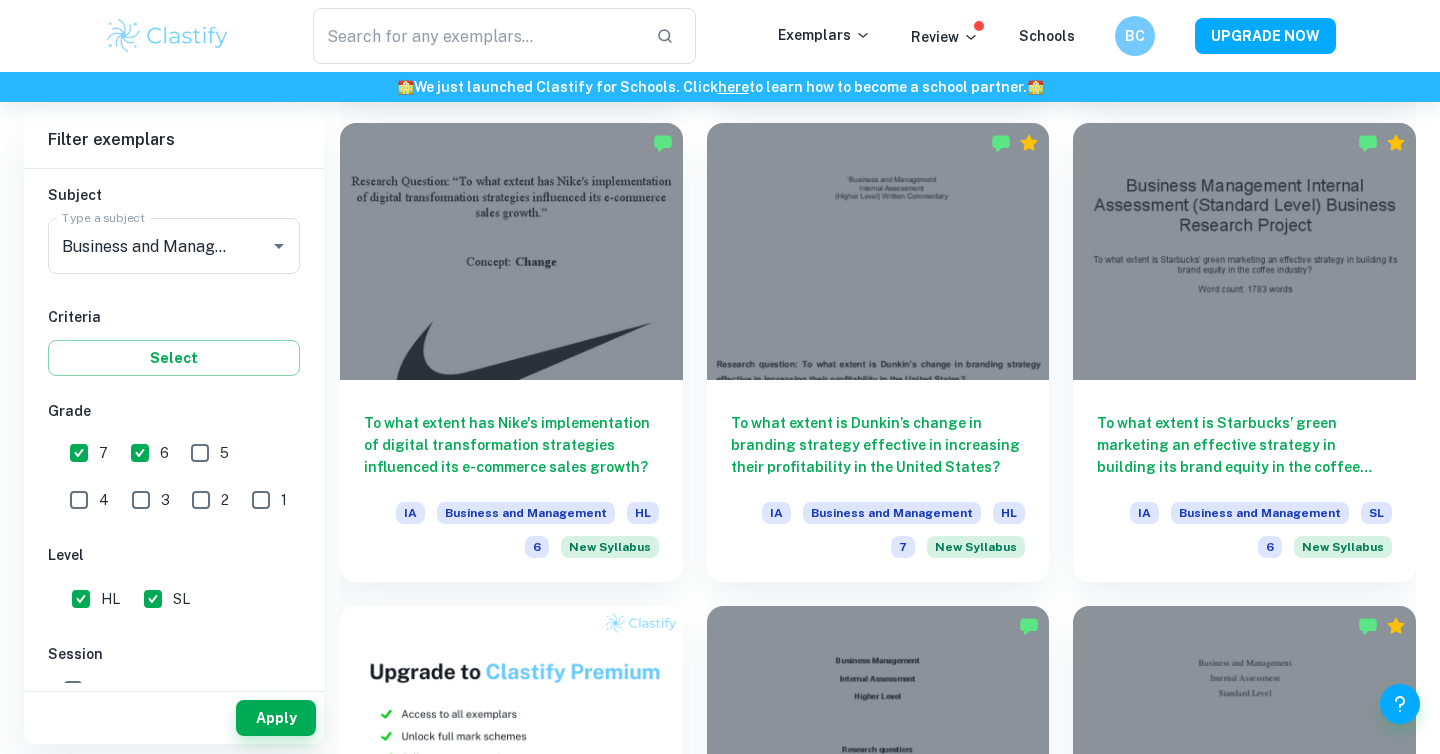 click on "To what extent is Dunkin’s change in branding strategy effective in increasing their profitability in the United States? IA Business and Management HL 7 New Syllabus" at bounding box center (866, 340) 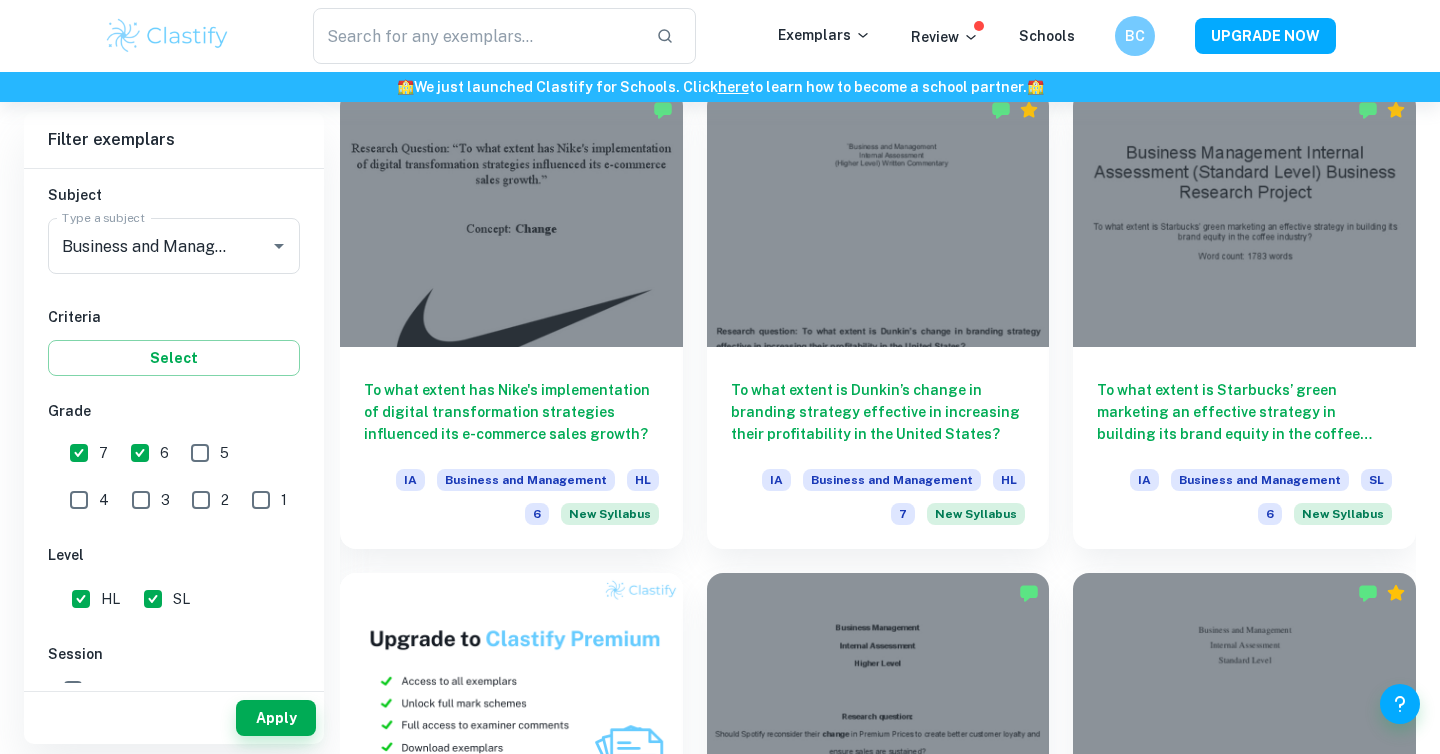 scroll, scrollTop: 1064, scrollLeft: 0, axis: vertical 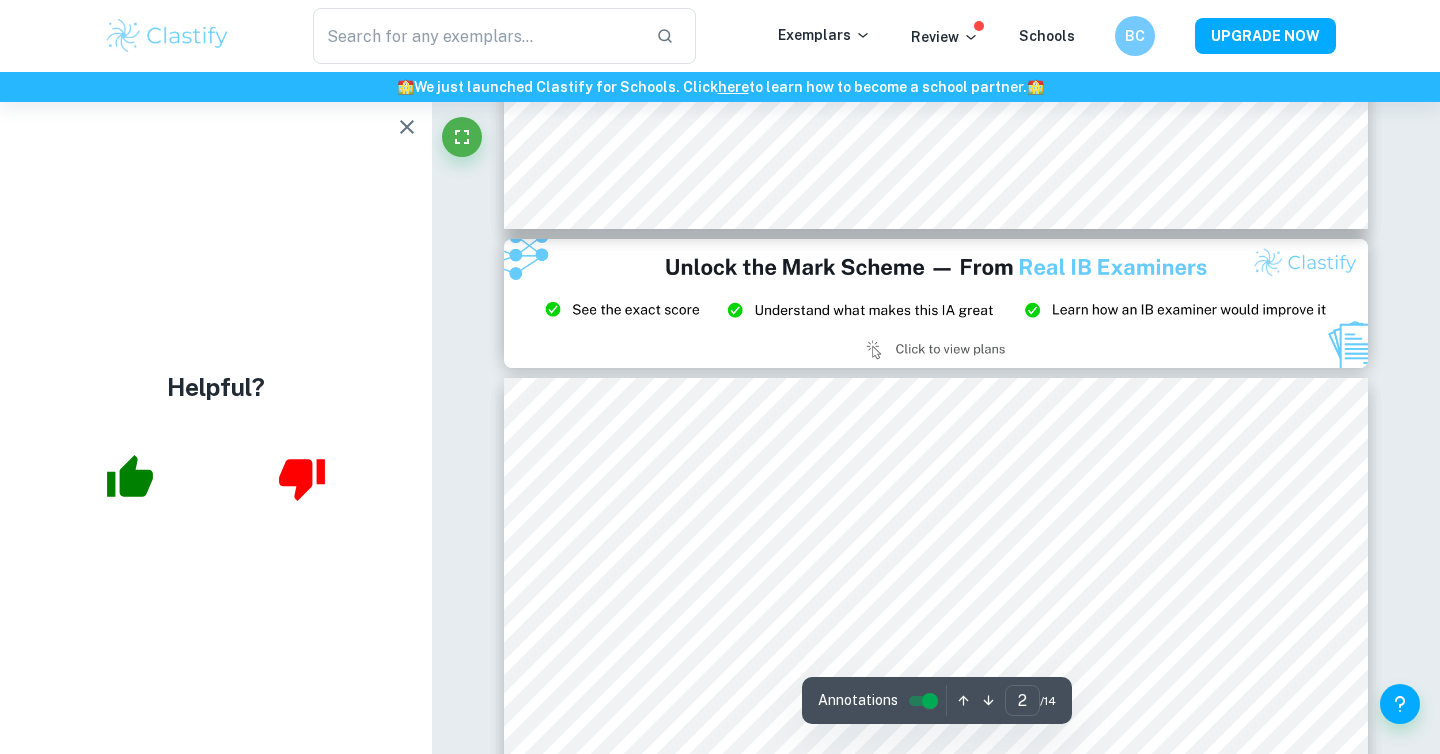 type on "3" 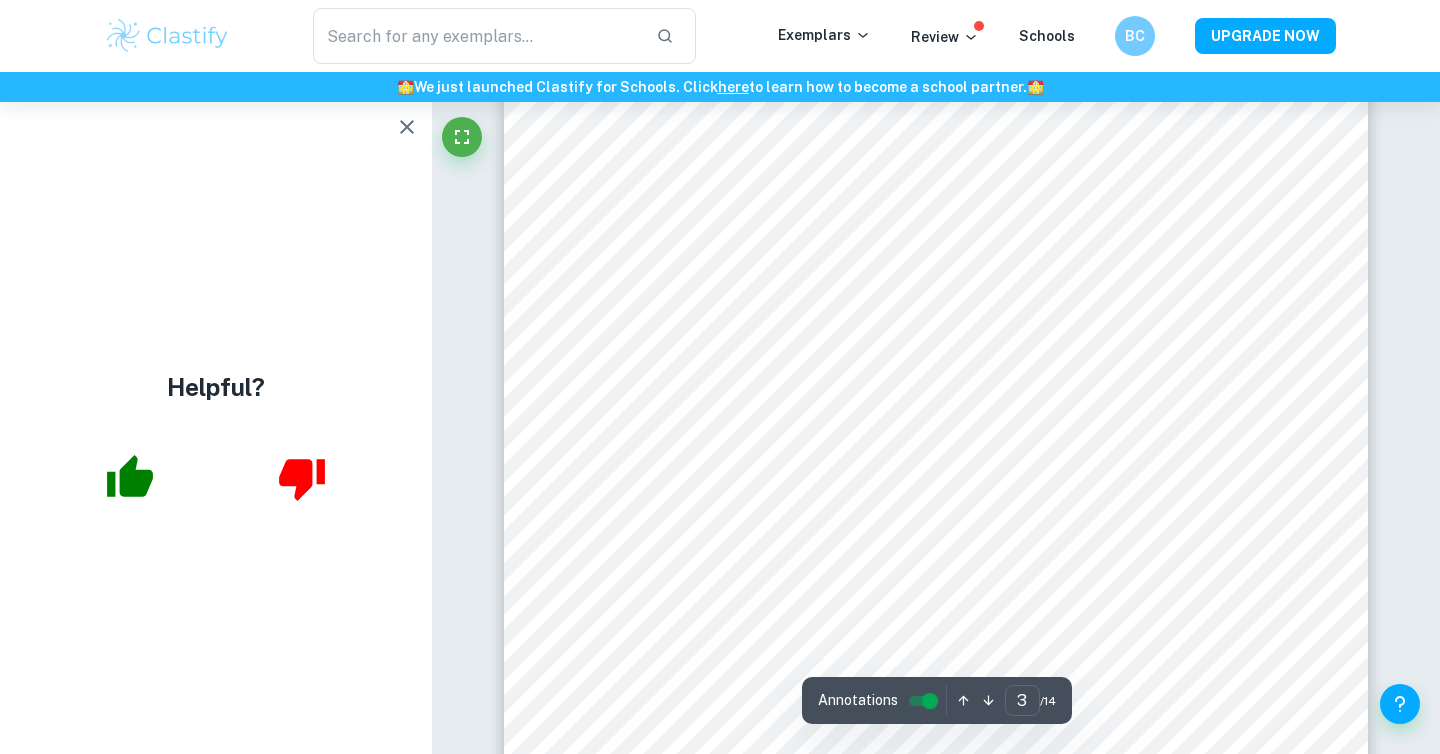 scroll, scrollTop: 2861, scrollLeft: 0, axis: vertical 